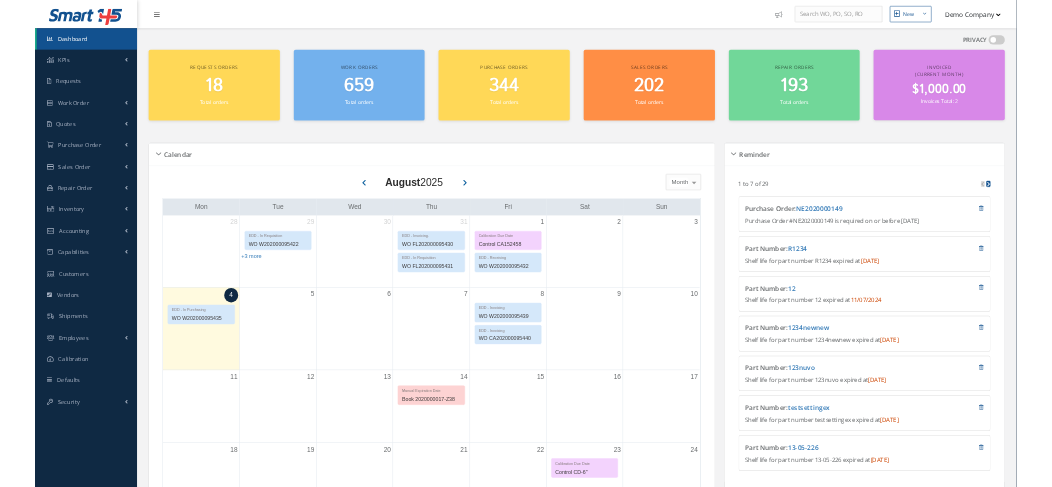 scroll, scrollTop: 0, scrollLeft: 0, axis: both 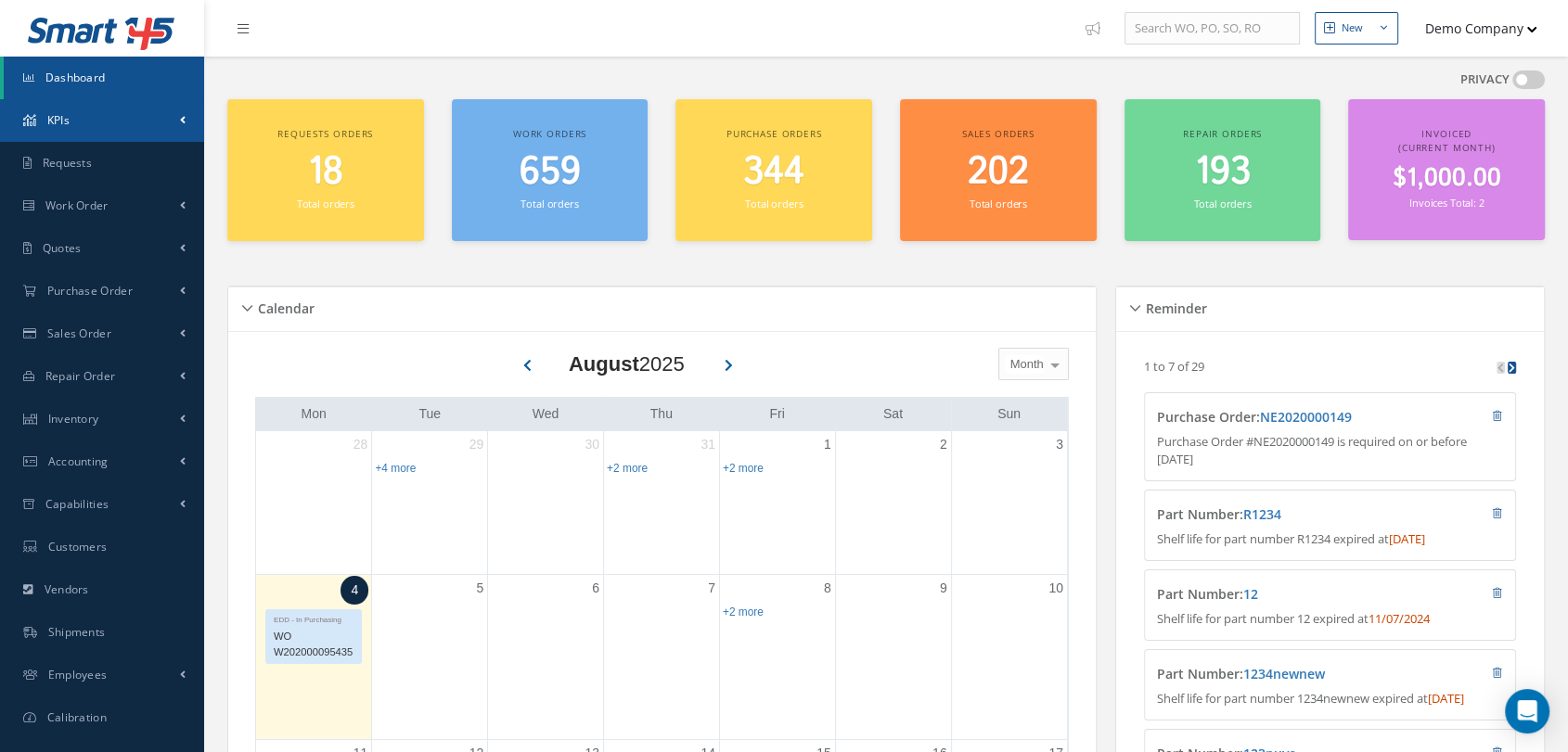 click on "KPIs" at bounding box center (102, 121) 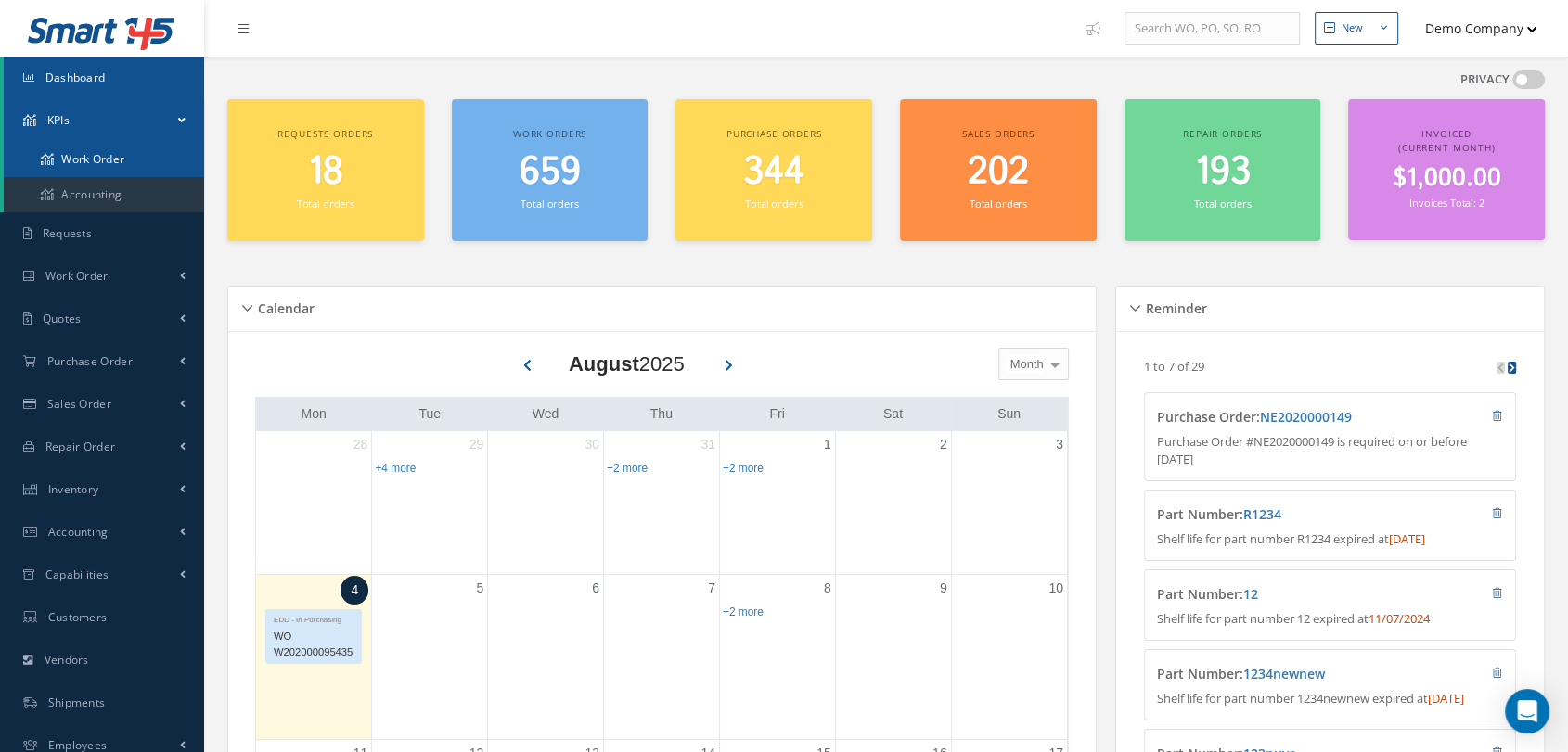 click on "Work Order" at bounding box center [104, 159] 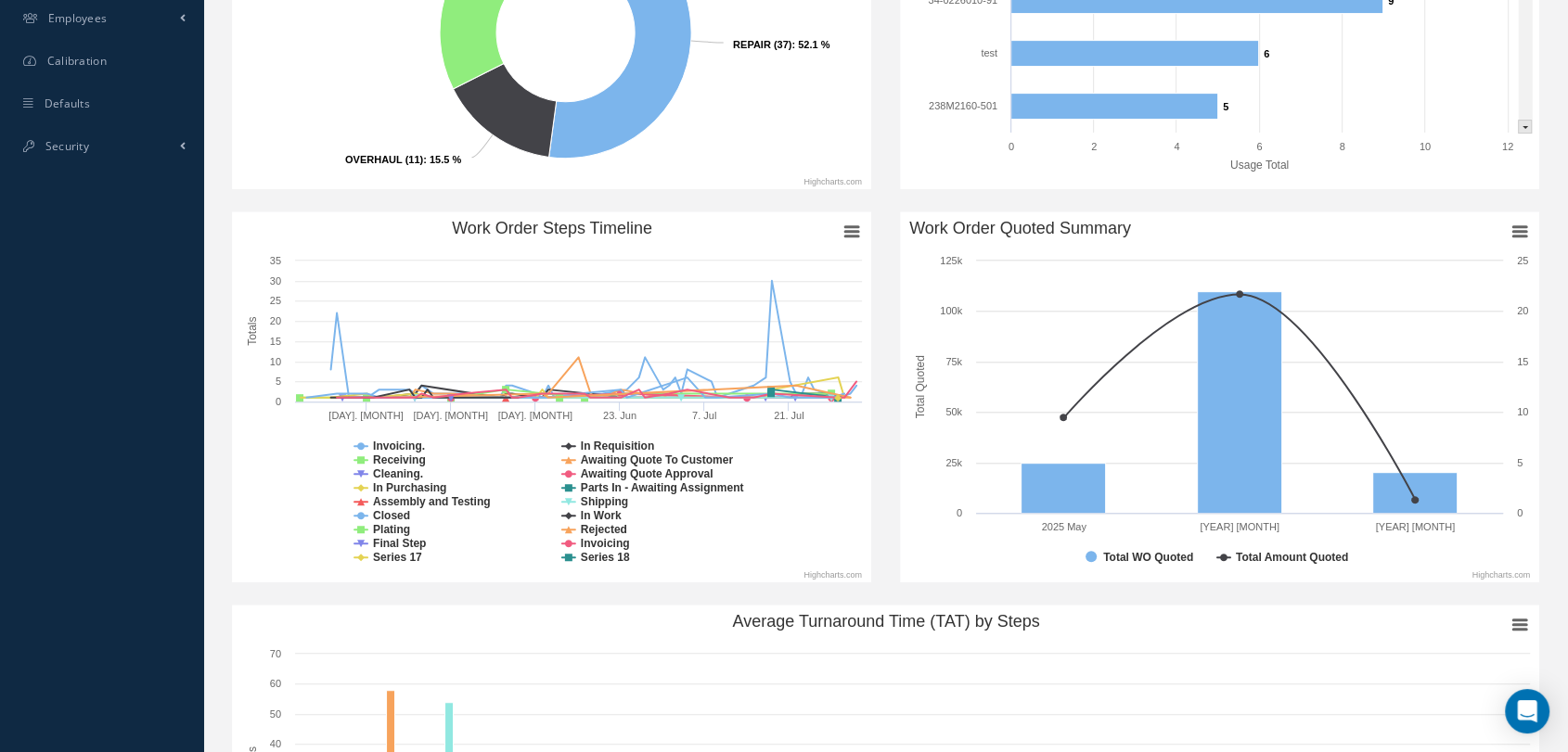 scroll, scrollTop: 823, scrollLeft: 0, axis: vertical 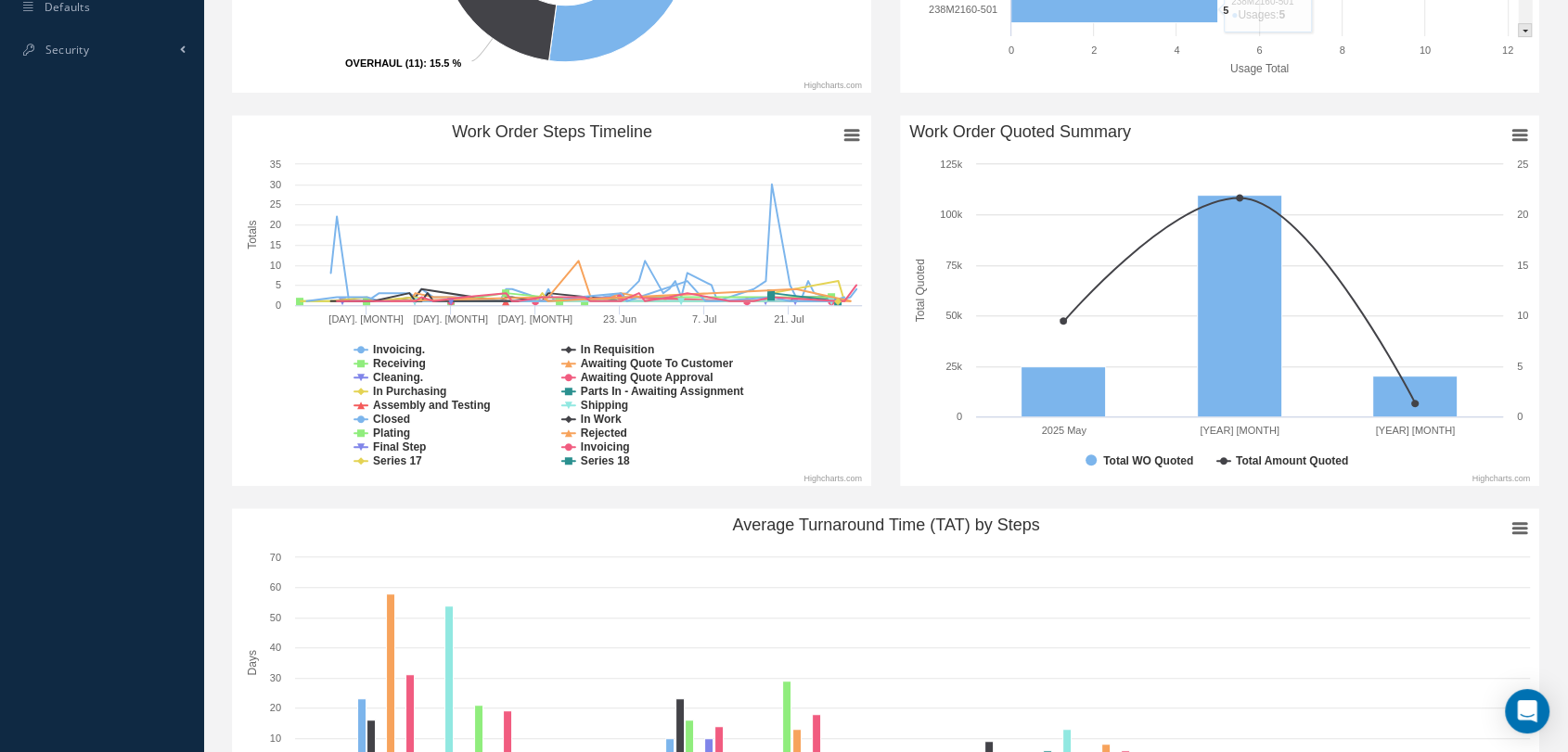 drag, startPoint x: 995, startPoint y: 121, endPoint x: 1103, endPoint y: 127, distance: 108.16654 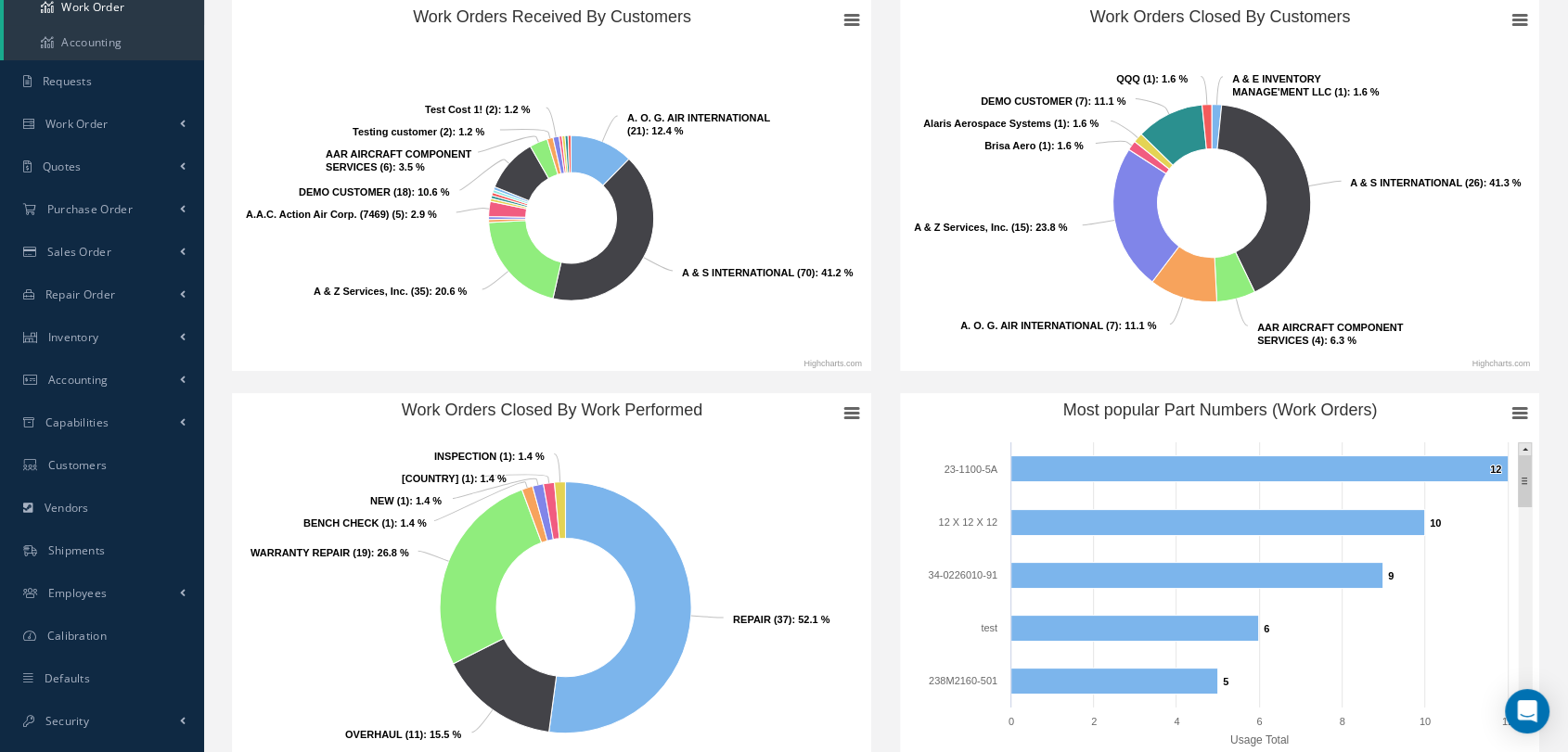 scroll, scrollTop: 0, scrollLeft: 0, axis: both 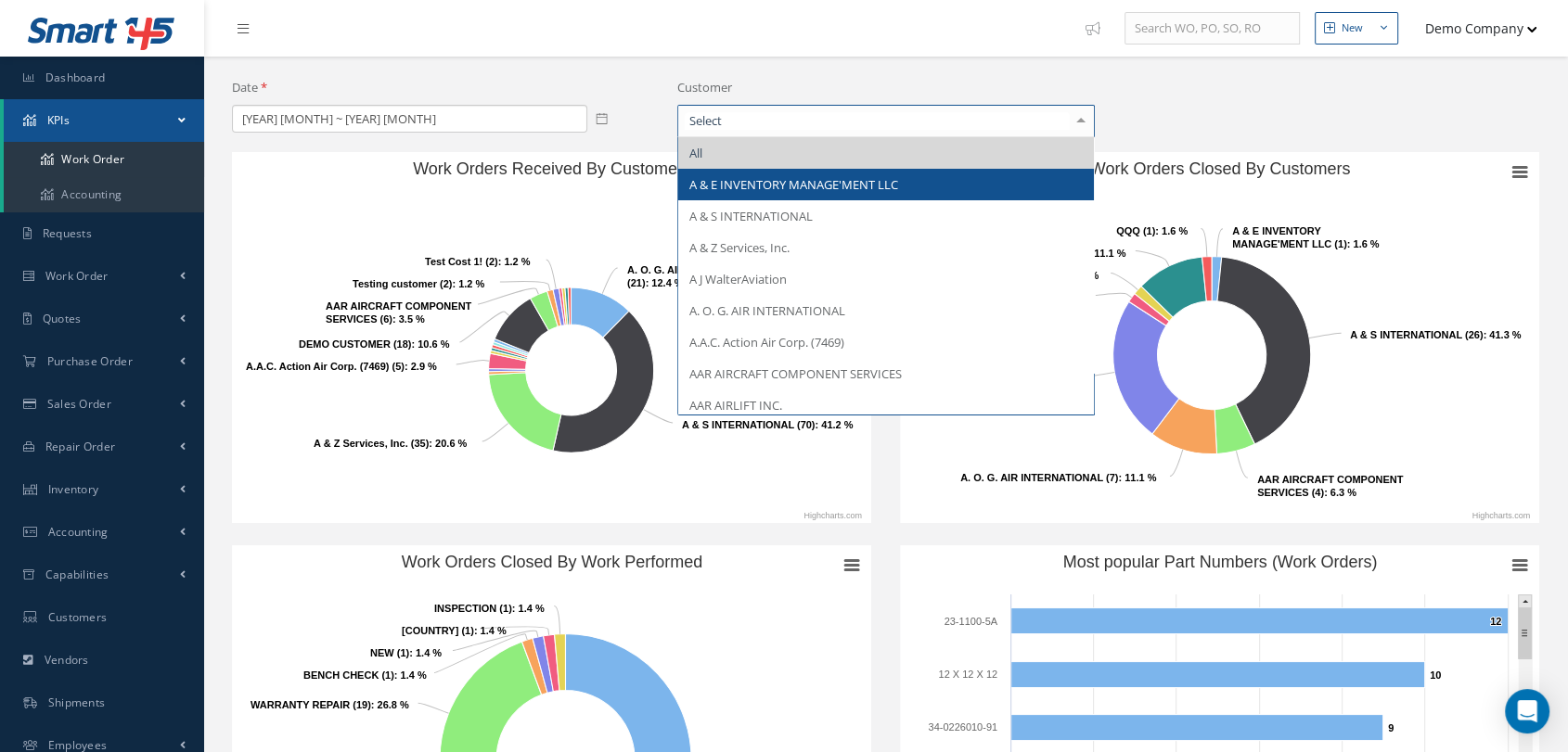 click on "A & E INVENTORY MANAGE'MENT LLC" at bounding box center [793, 185] 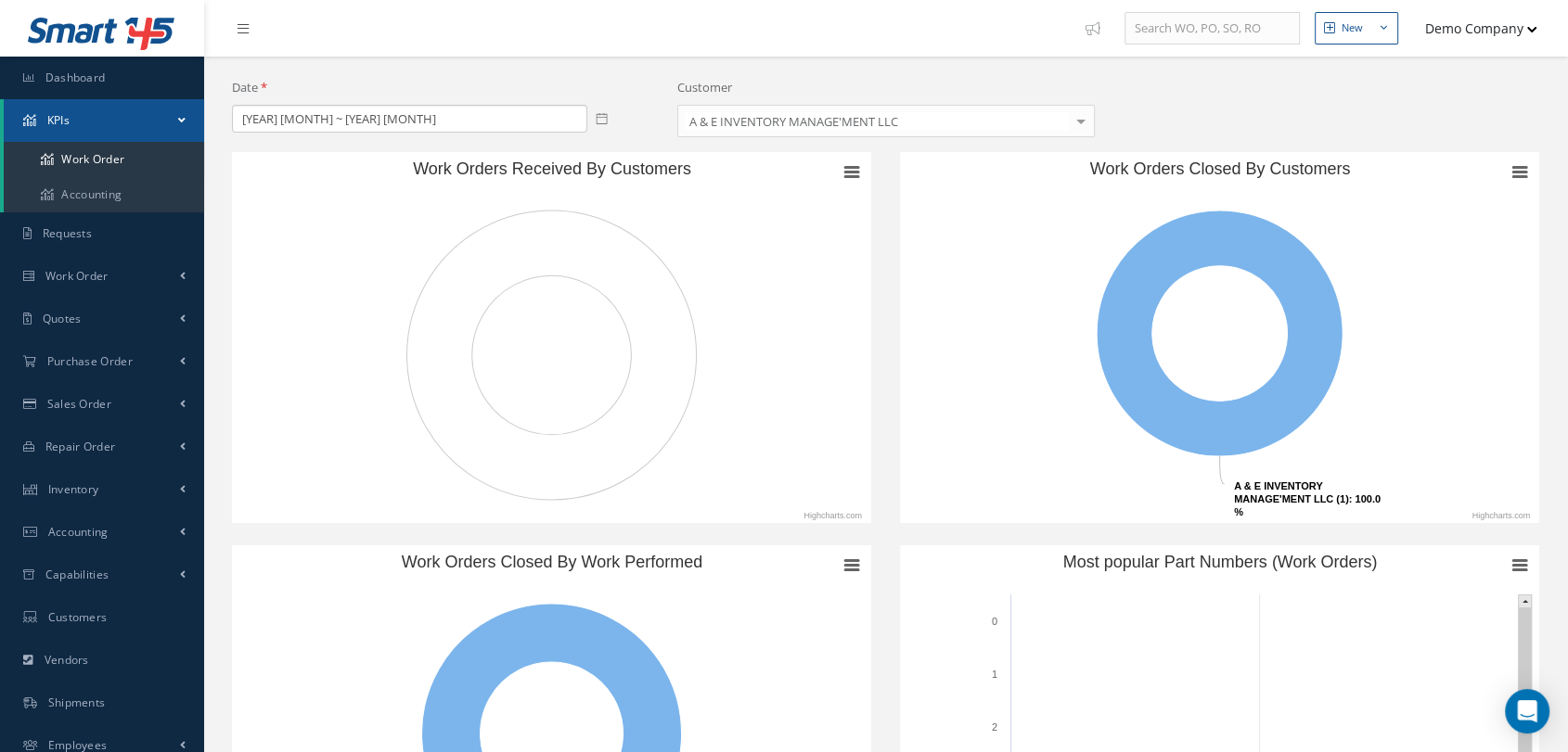 drag, startPoint x: 431, startPoint y: 168, endPoint x: 743, endPoint y: 165, distance: 312.01442 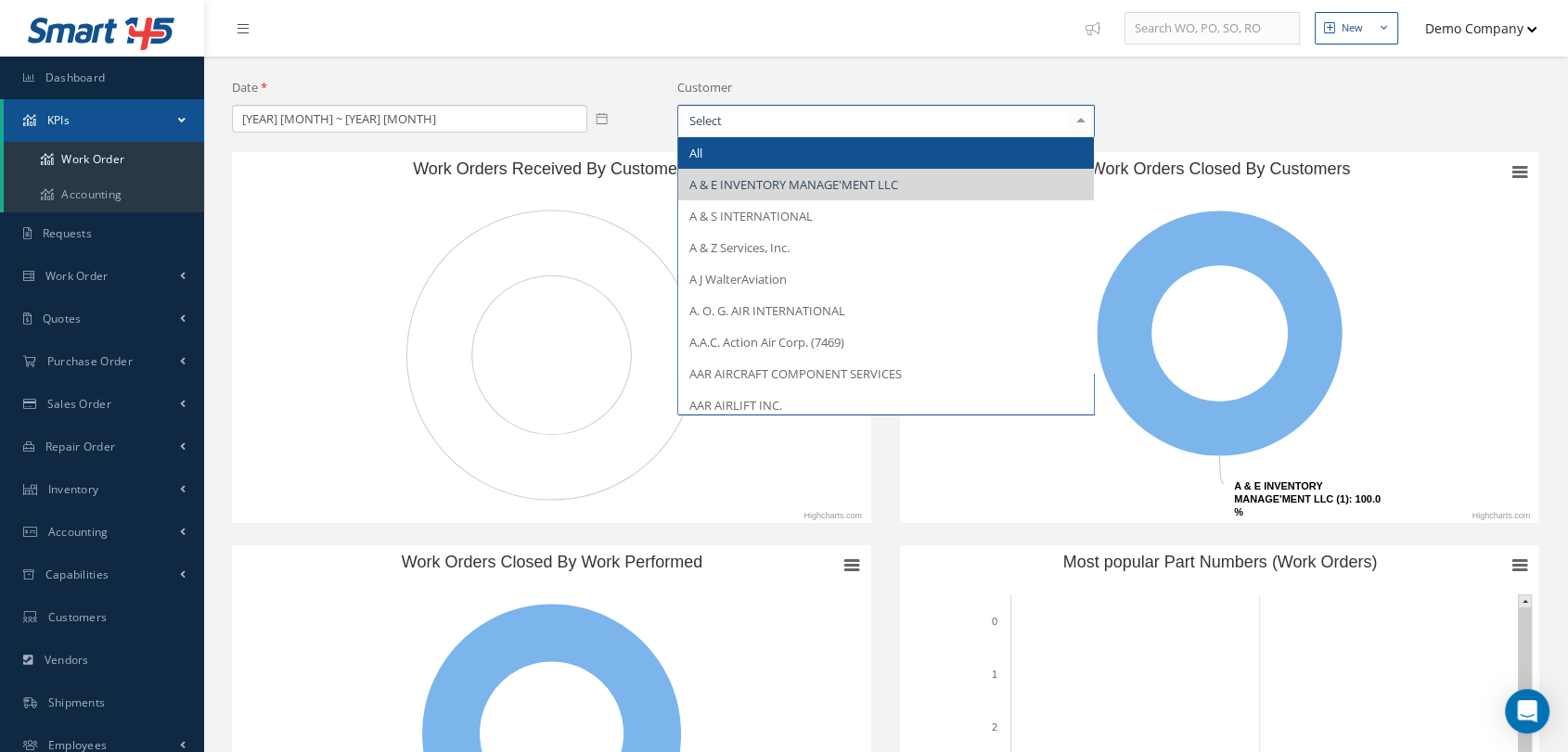 click on "All" at bounding box center [886, 153] 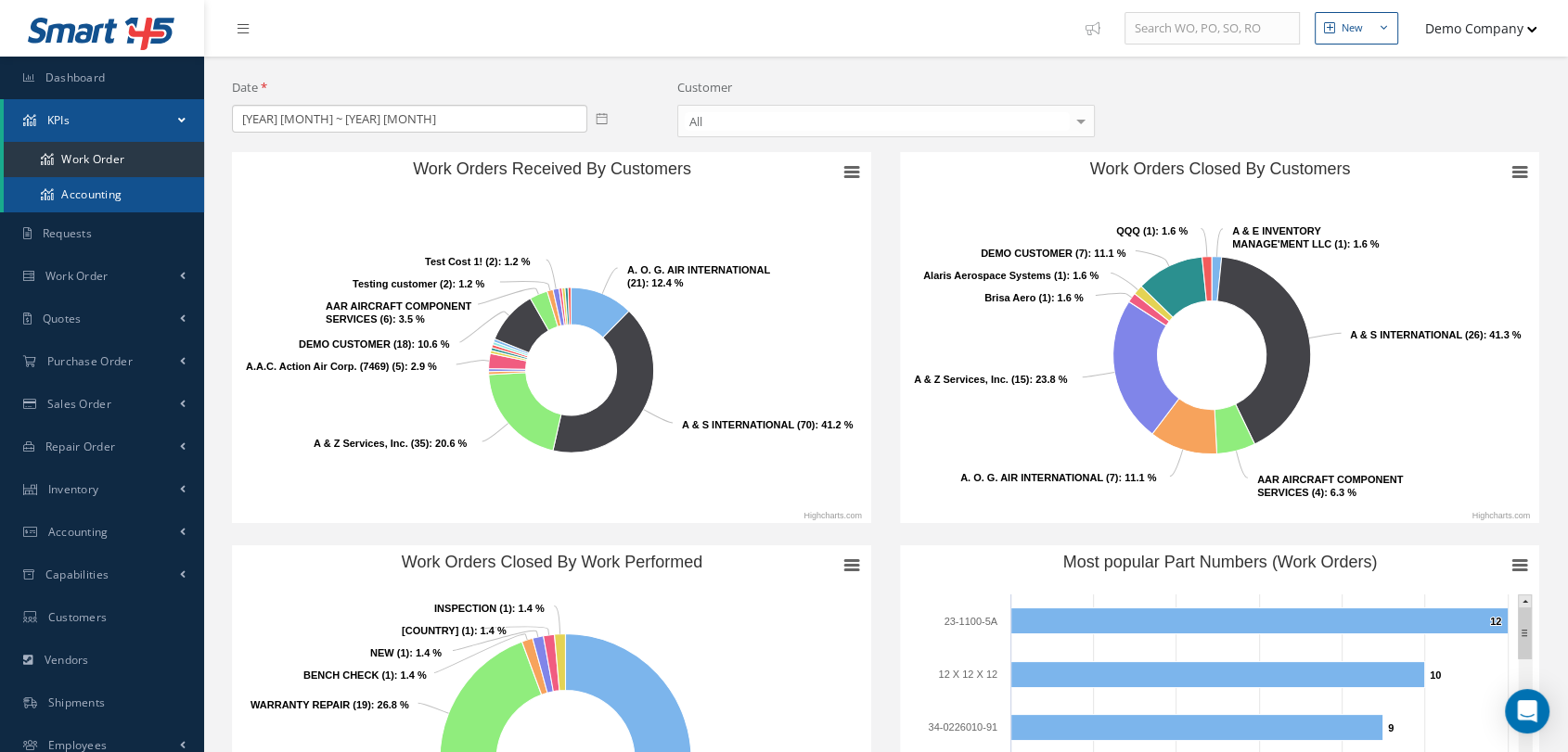 click on "Accounting" at bounding box center [104, 195] 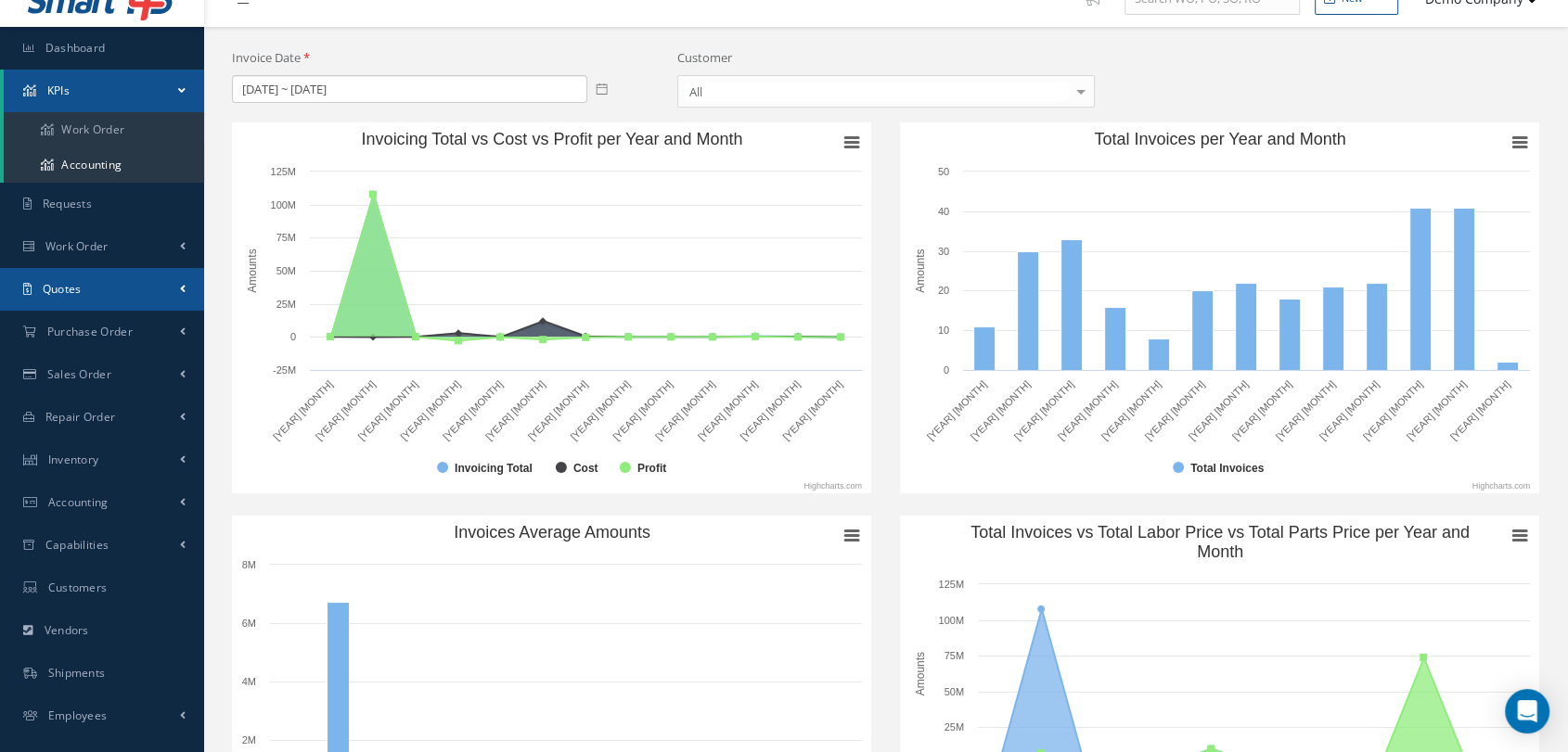 scroll, scrollTop: 0, scrollLeft: 0, axis: both 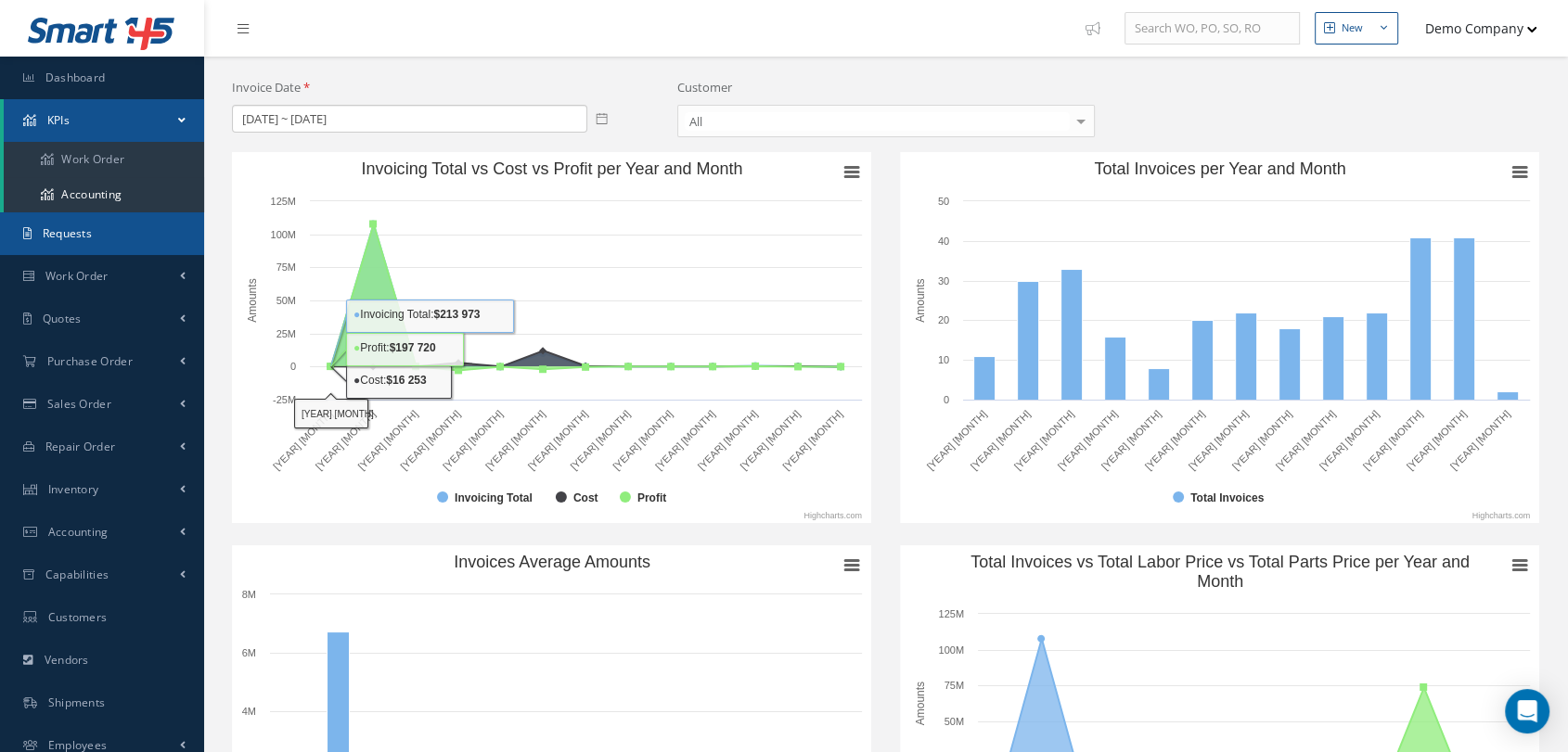click on "Requests" at bounding box center (102, 234) 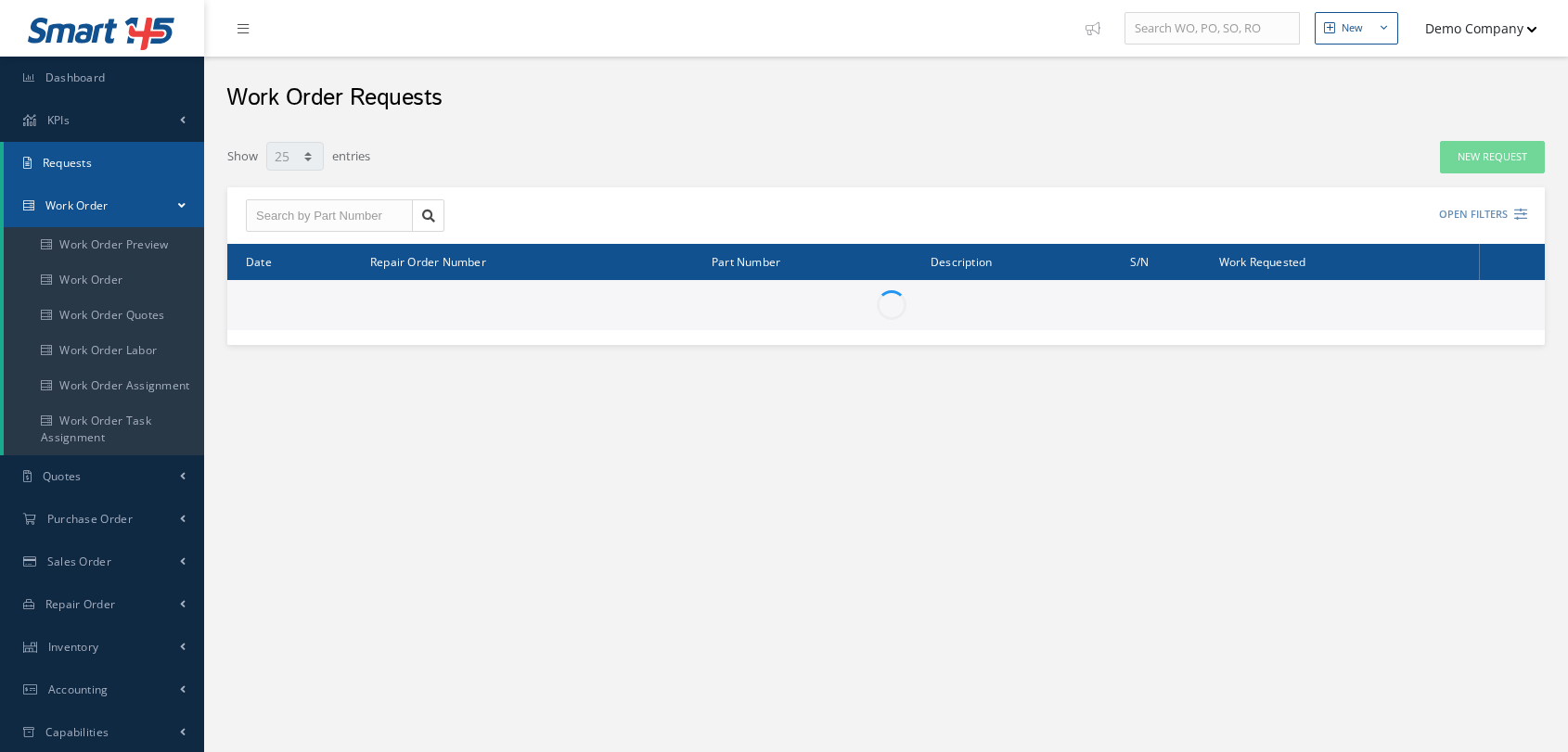 select on "25" 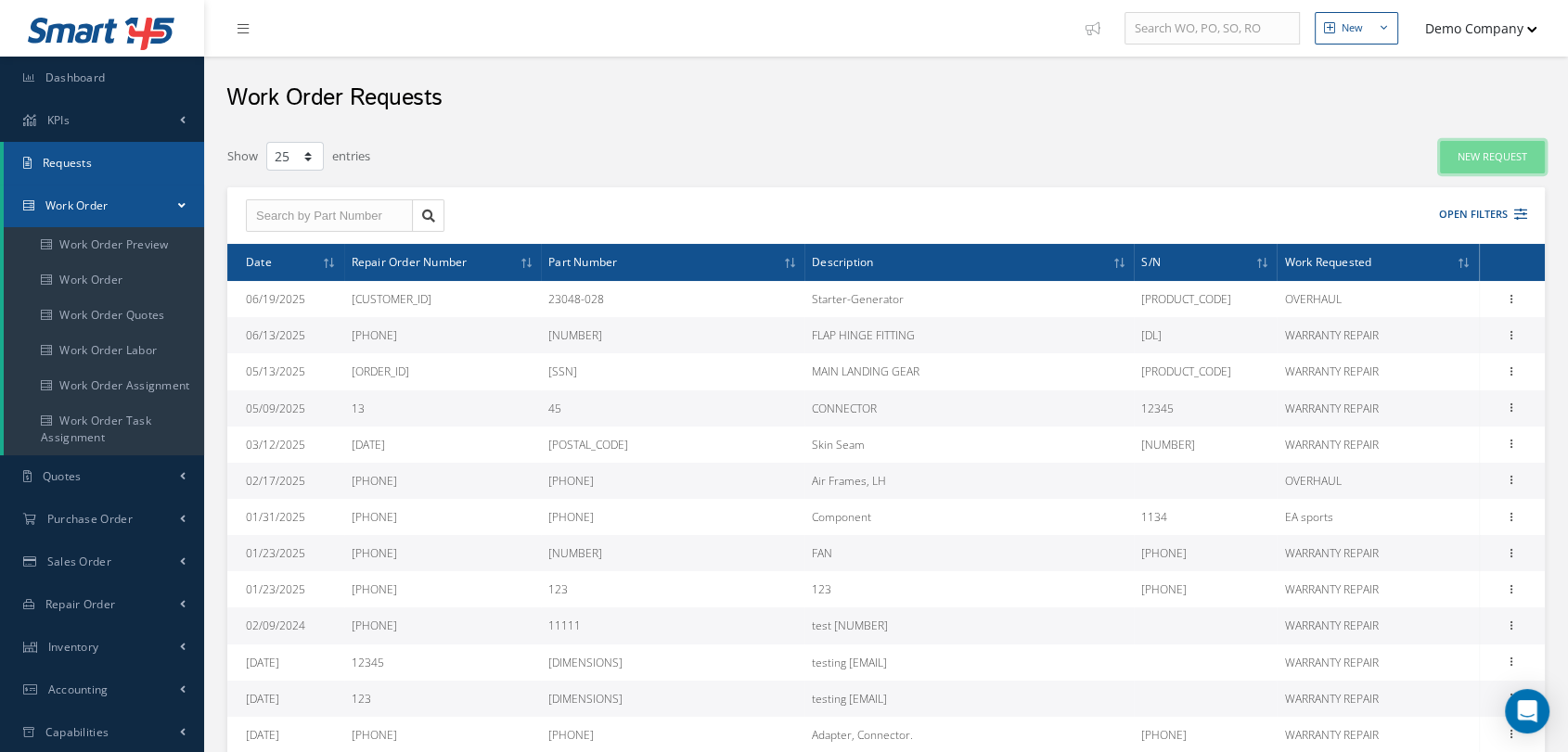 click on "New
Request" at bounding box center (1492, 157) 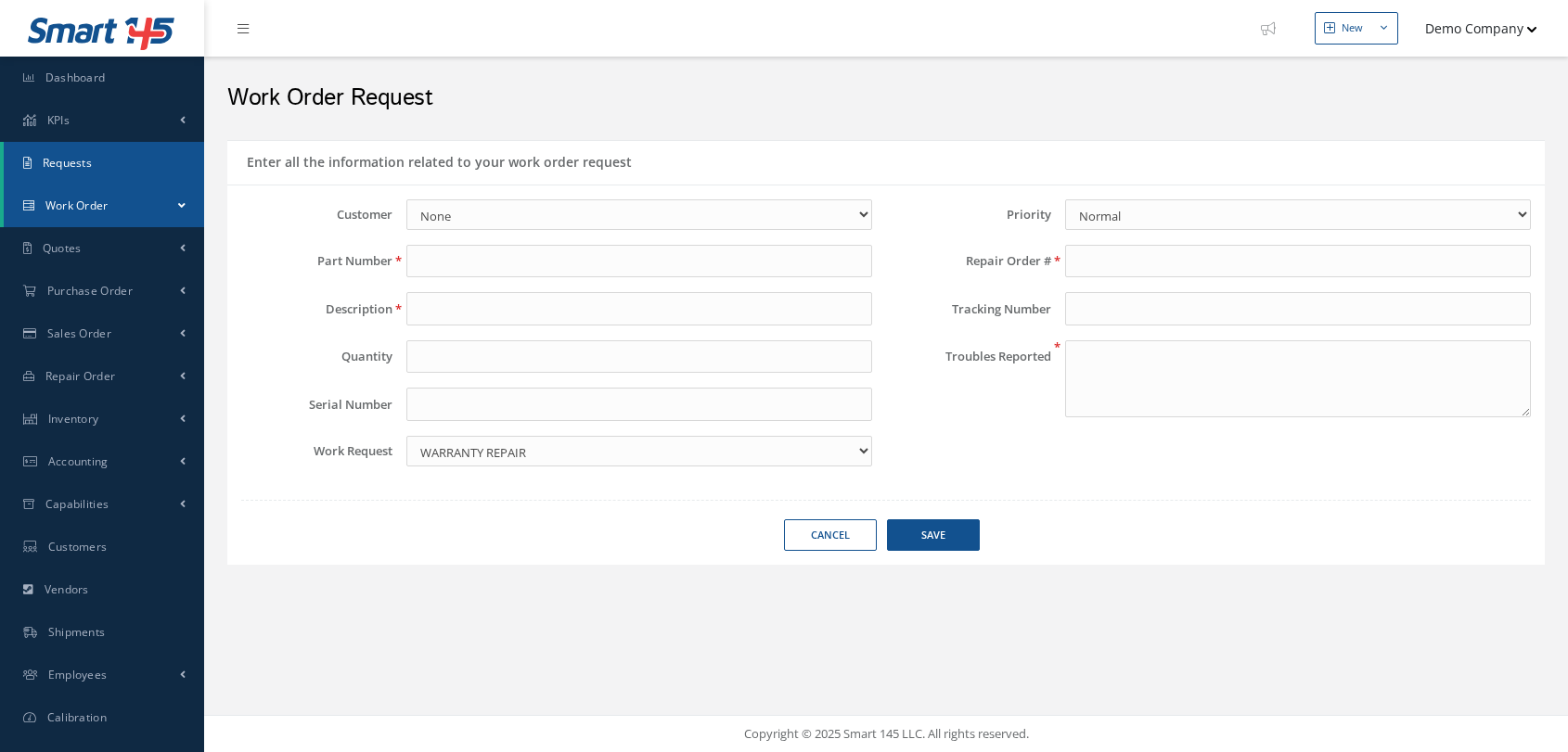 type on "1" 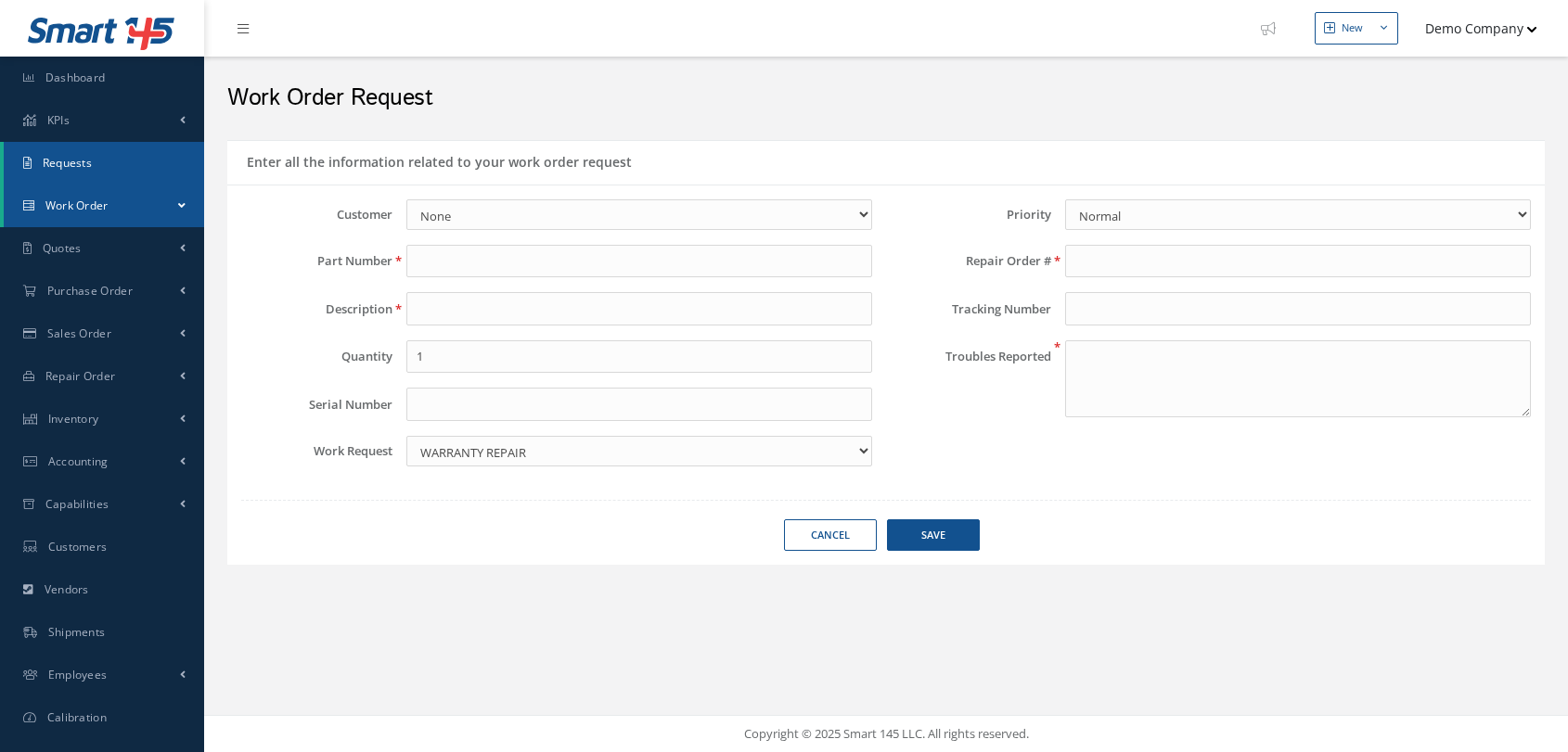 scroll, scrollTop: 0, scrollLeft: 0, axis: both 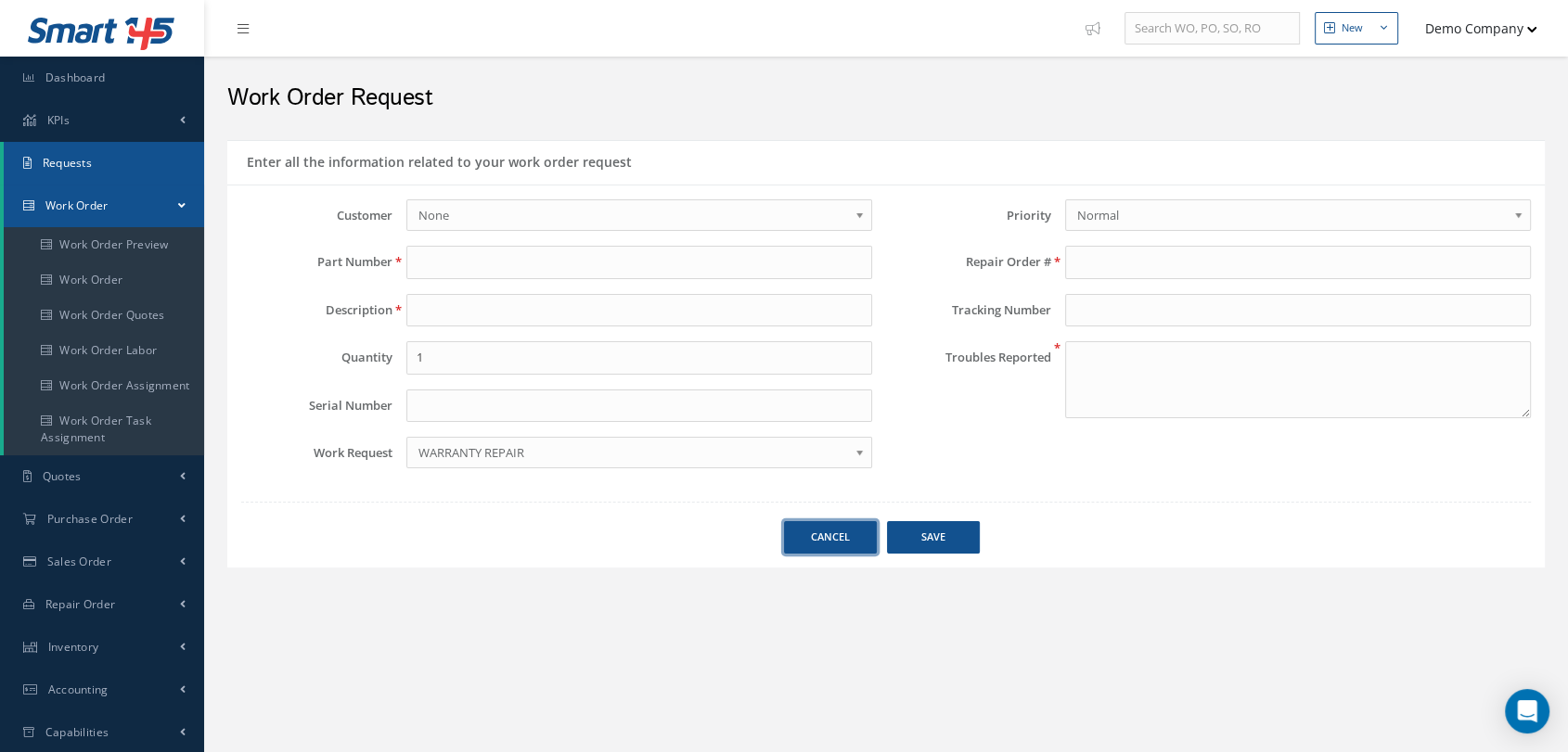 click on "Cancel" at bounding box center [830, 537] 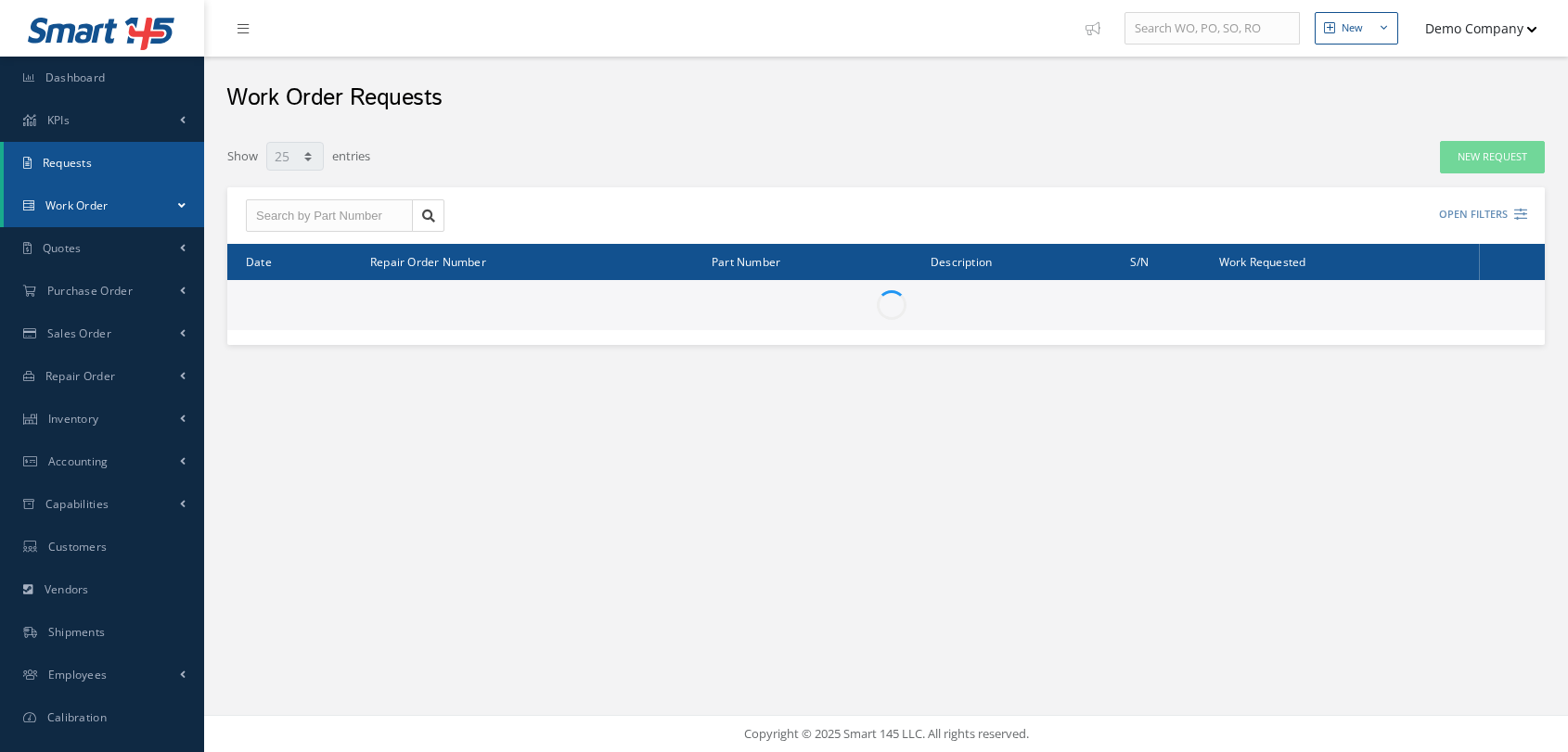 select on "25" 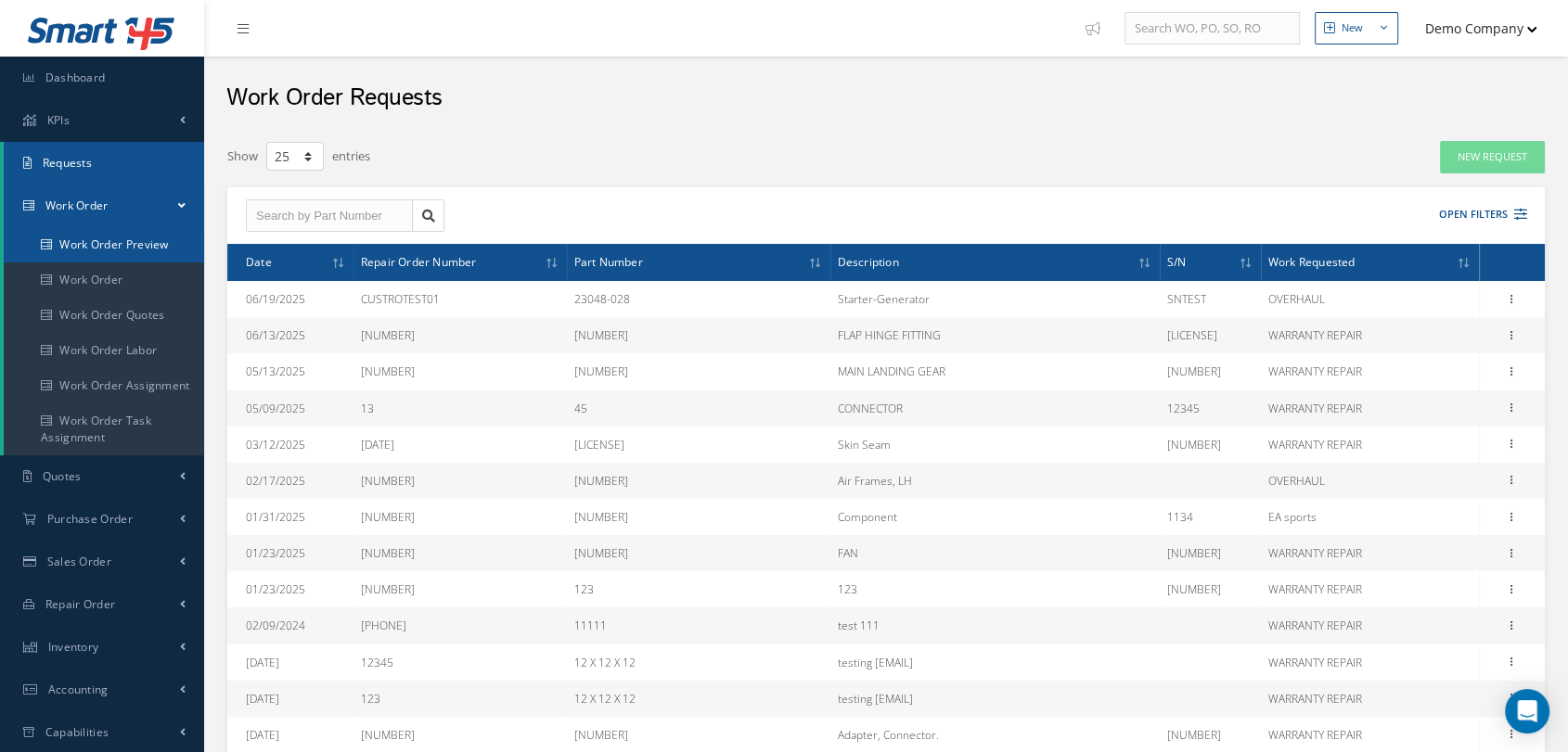 click on "Work Order Preview" at bounding box center [104, 245] 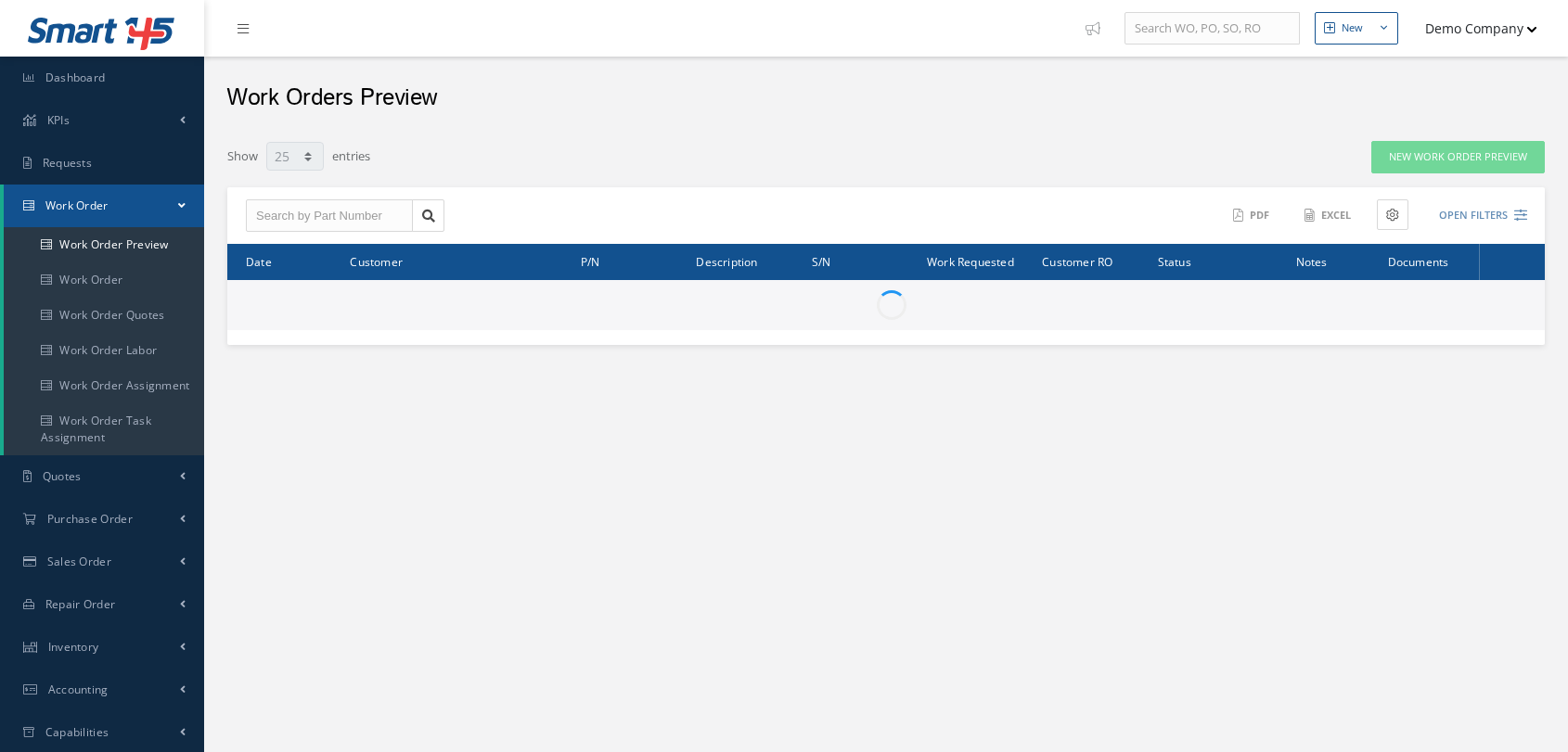 select on "25" 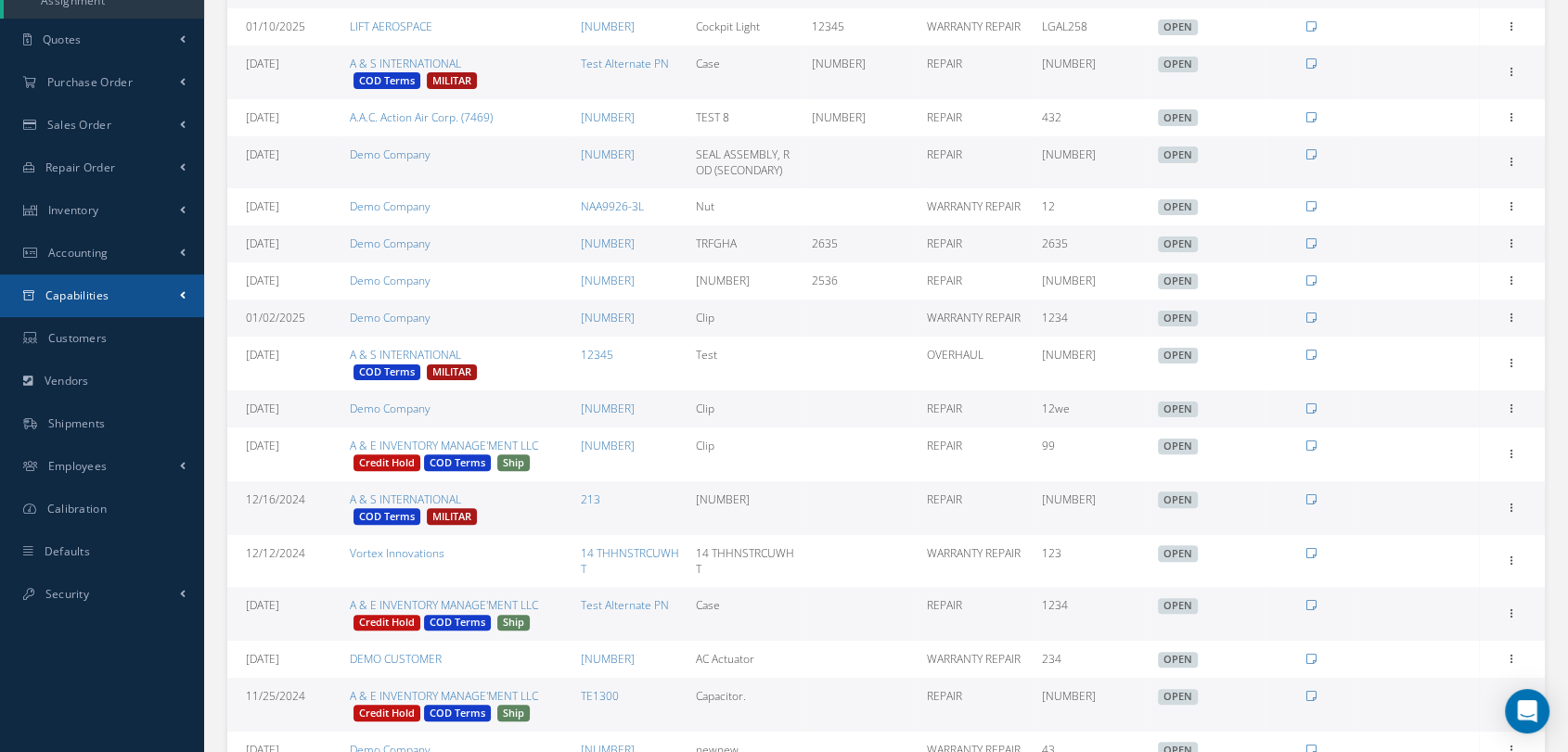 scroll, scrollTop: 412, scrollLeft: 0, axis: vertical 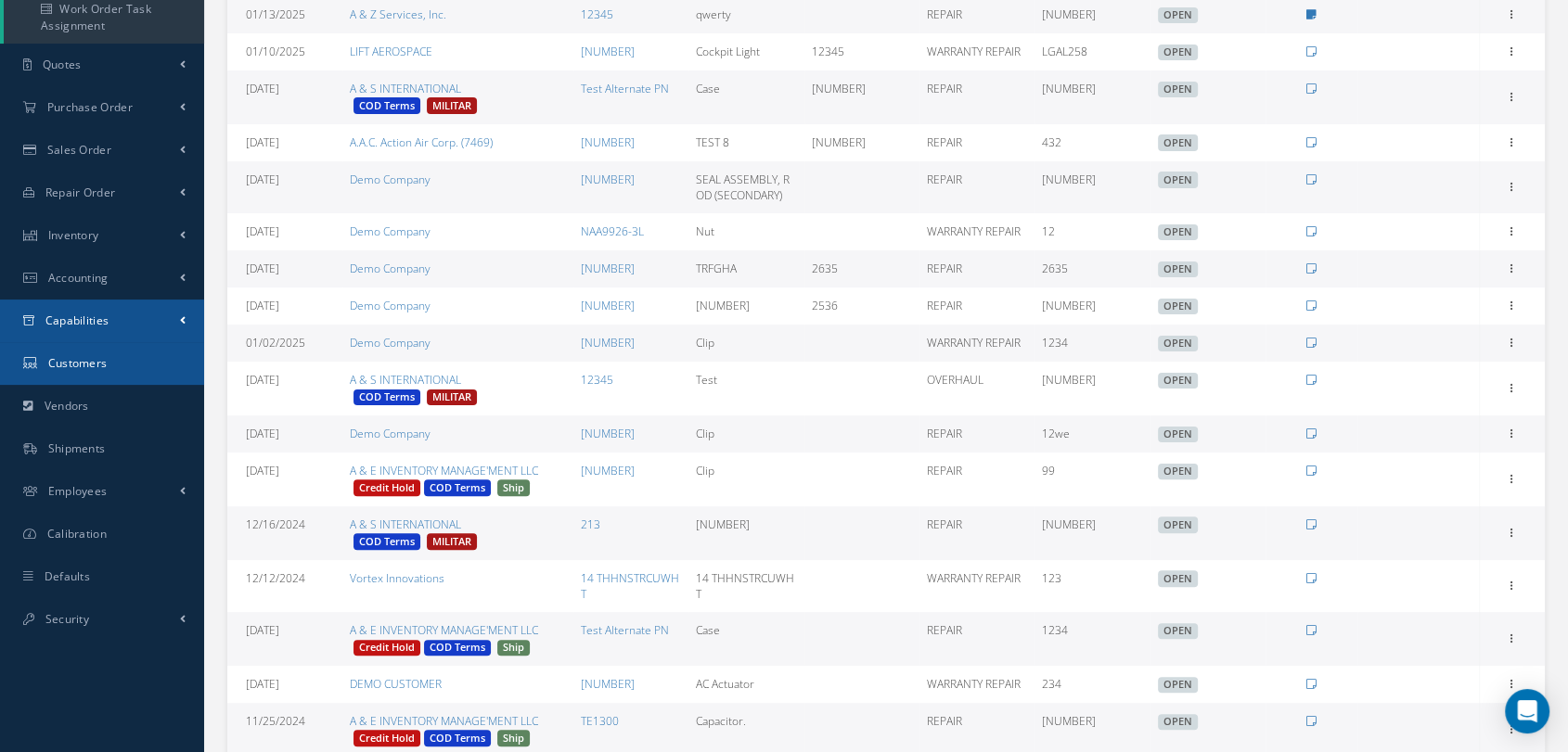 click on "Capabilities" at bounding box center (77, 320) 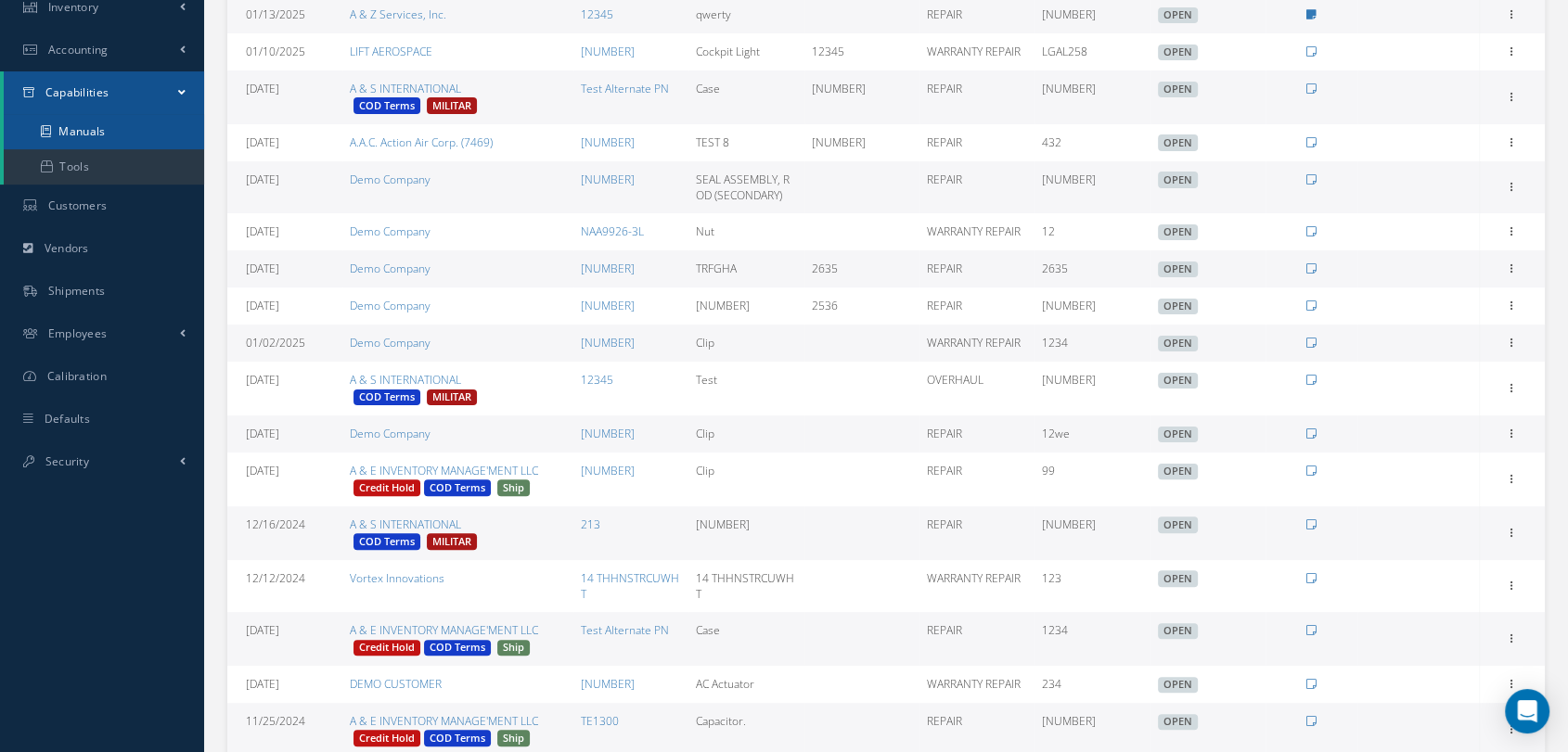 click on "Manuals" at bounding box center (104, 132) 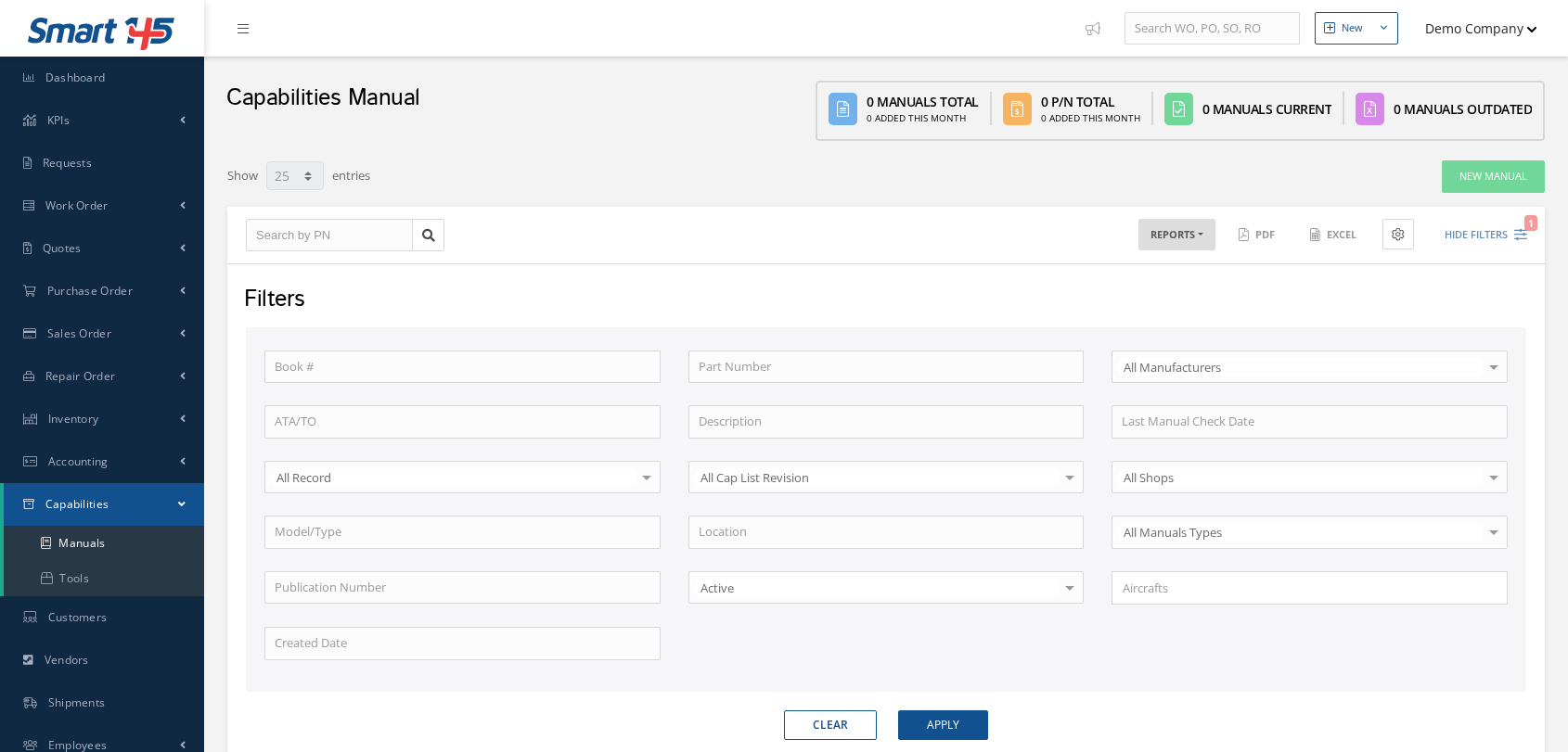 select on "25" 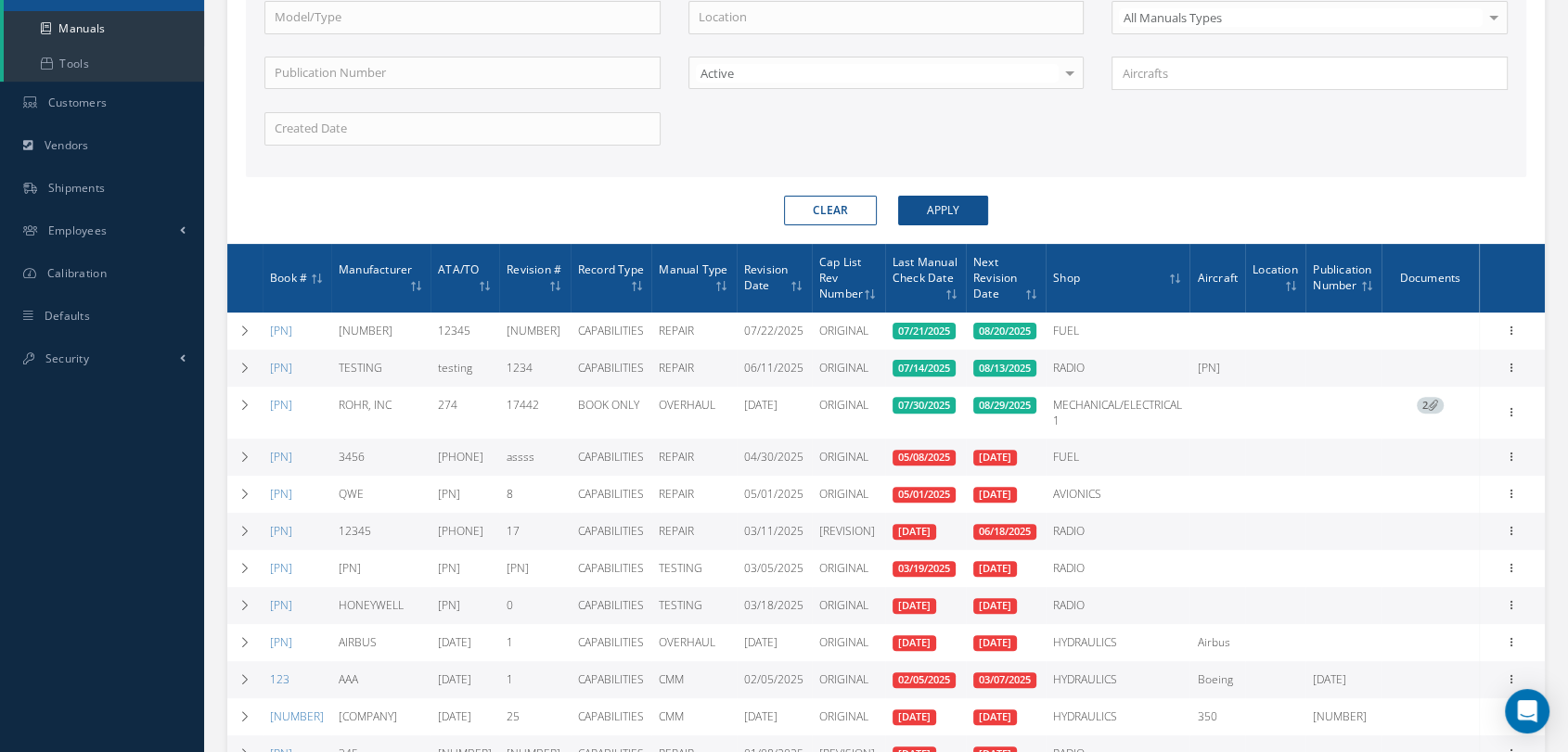scroll, scrollTop: 0, scrollLeft: 0, axis: both 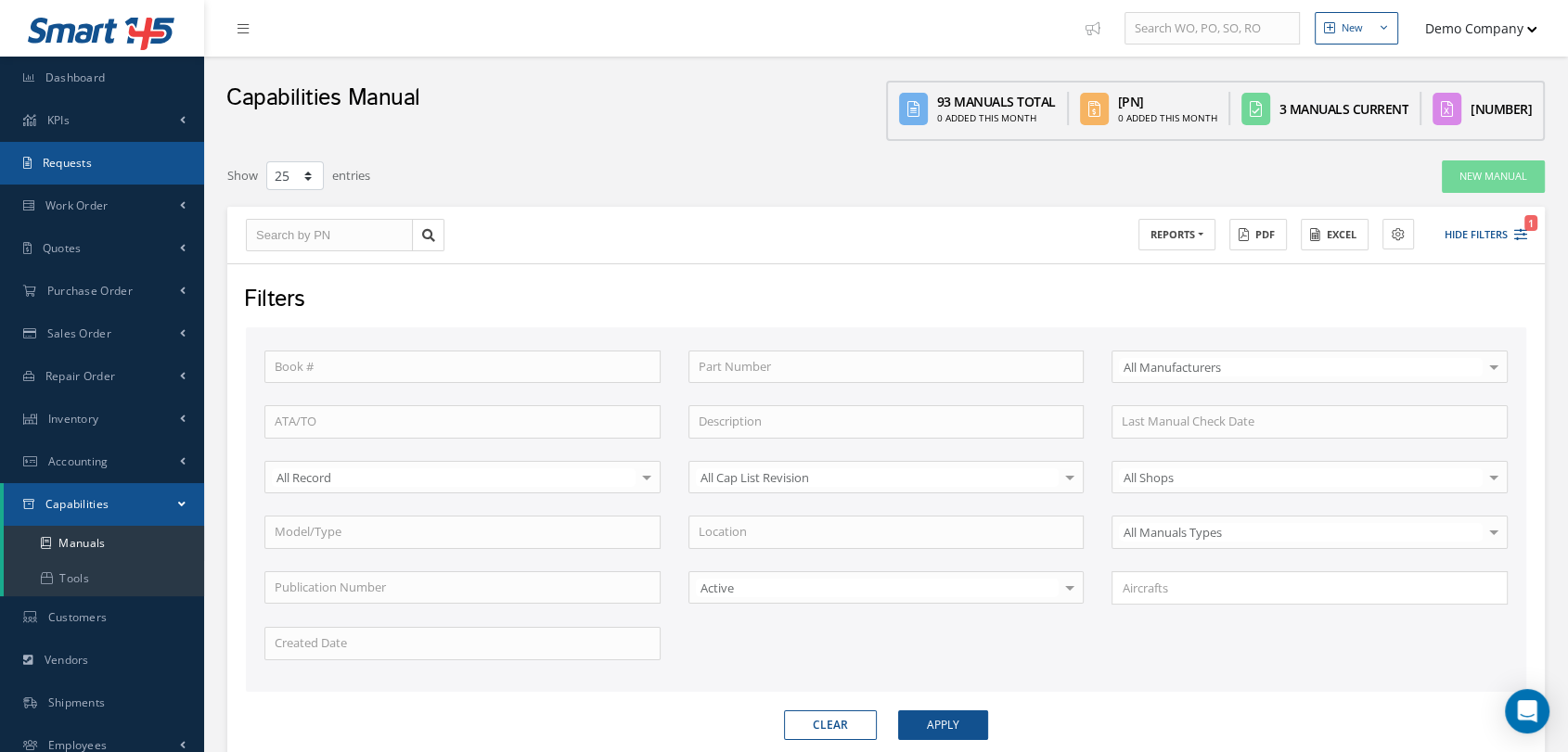 click on "Requests" at bounding box center [102, 163] 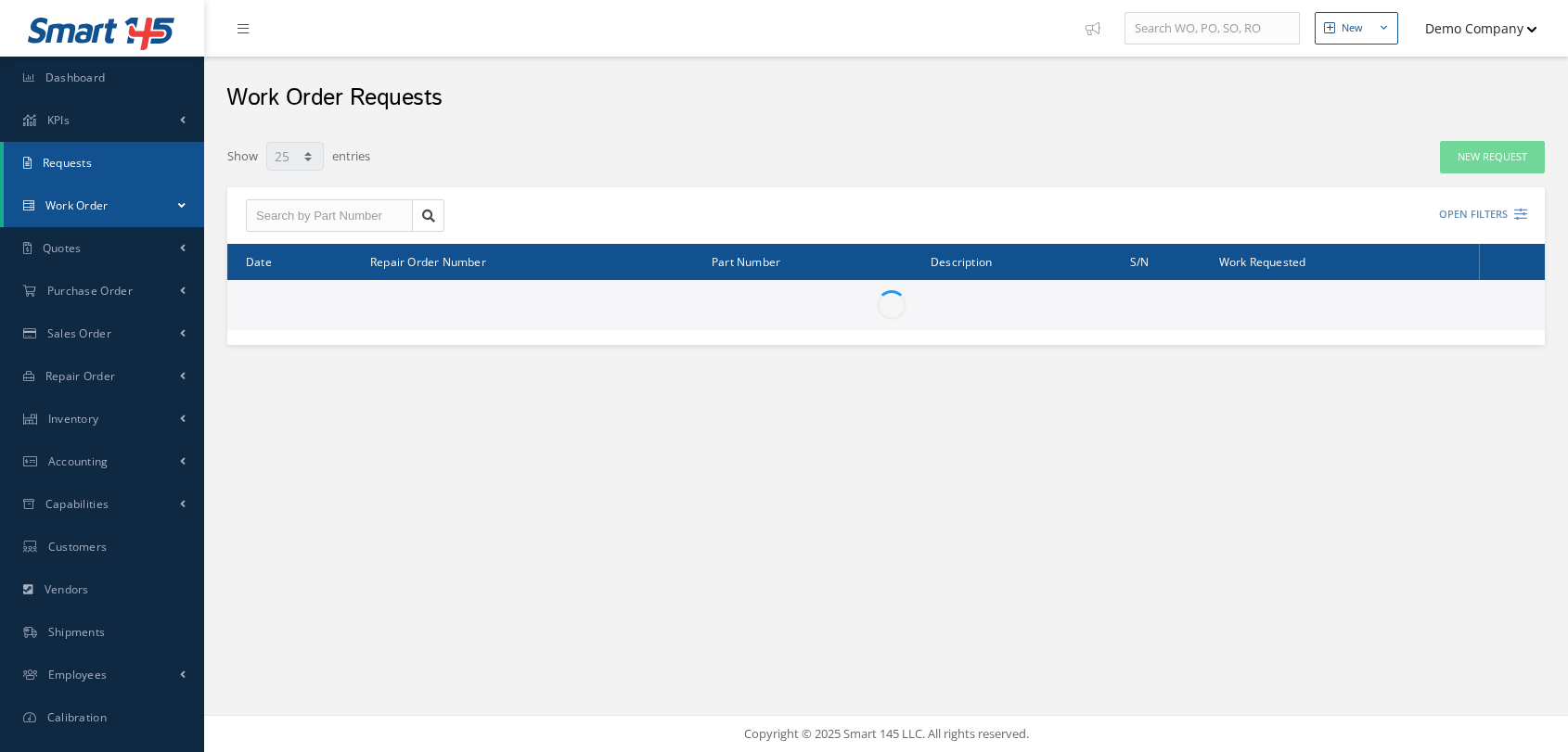 select on "25" 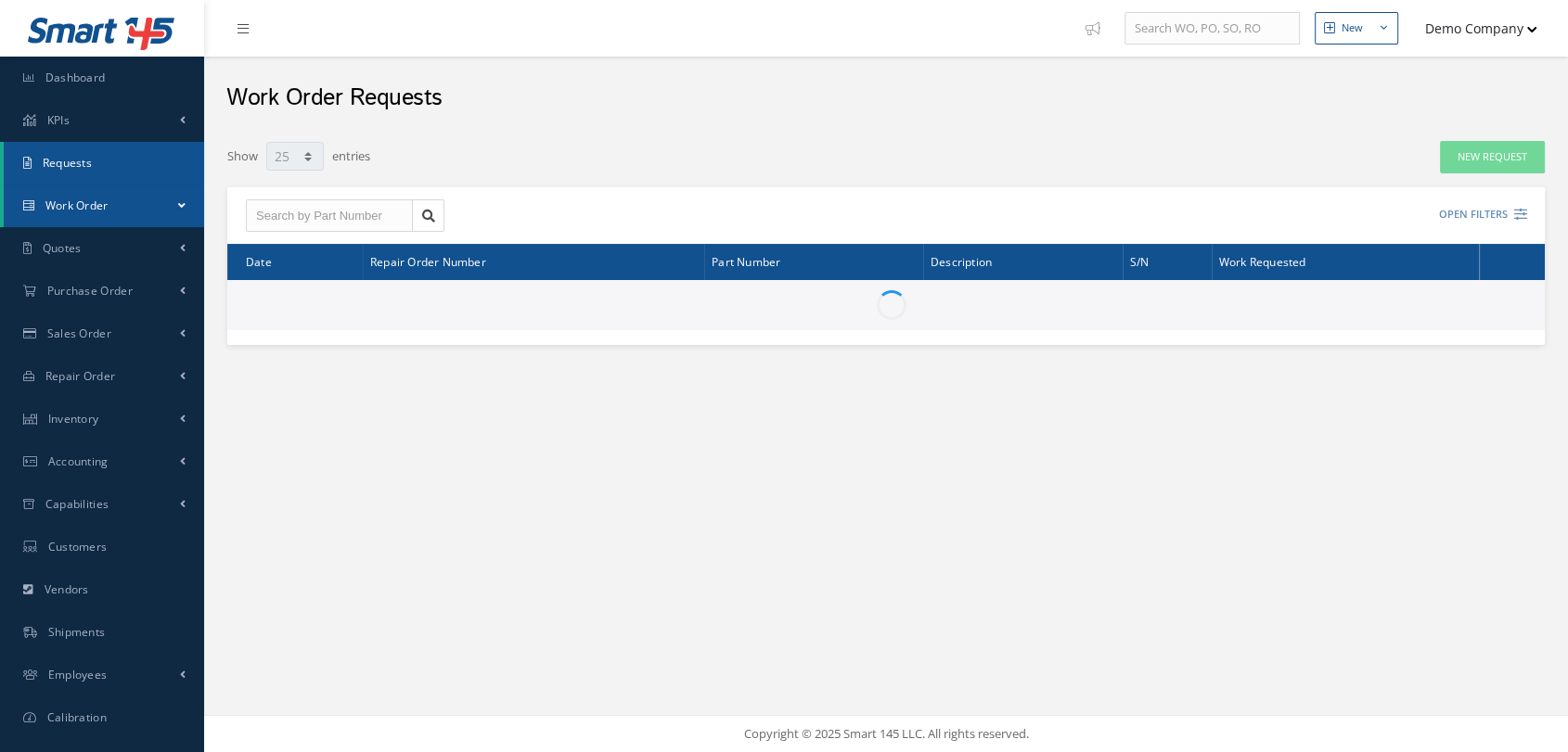 type on "All Work Request" 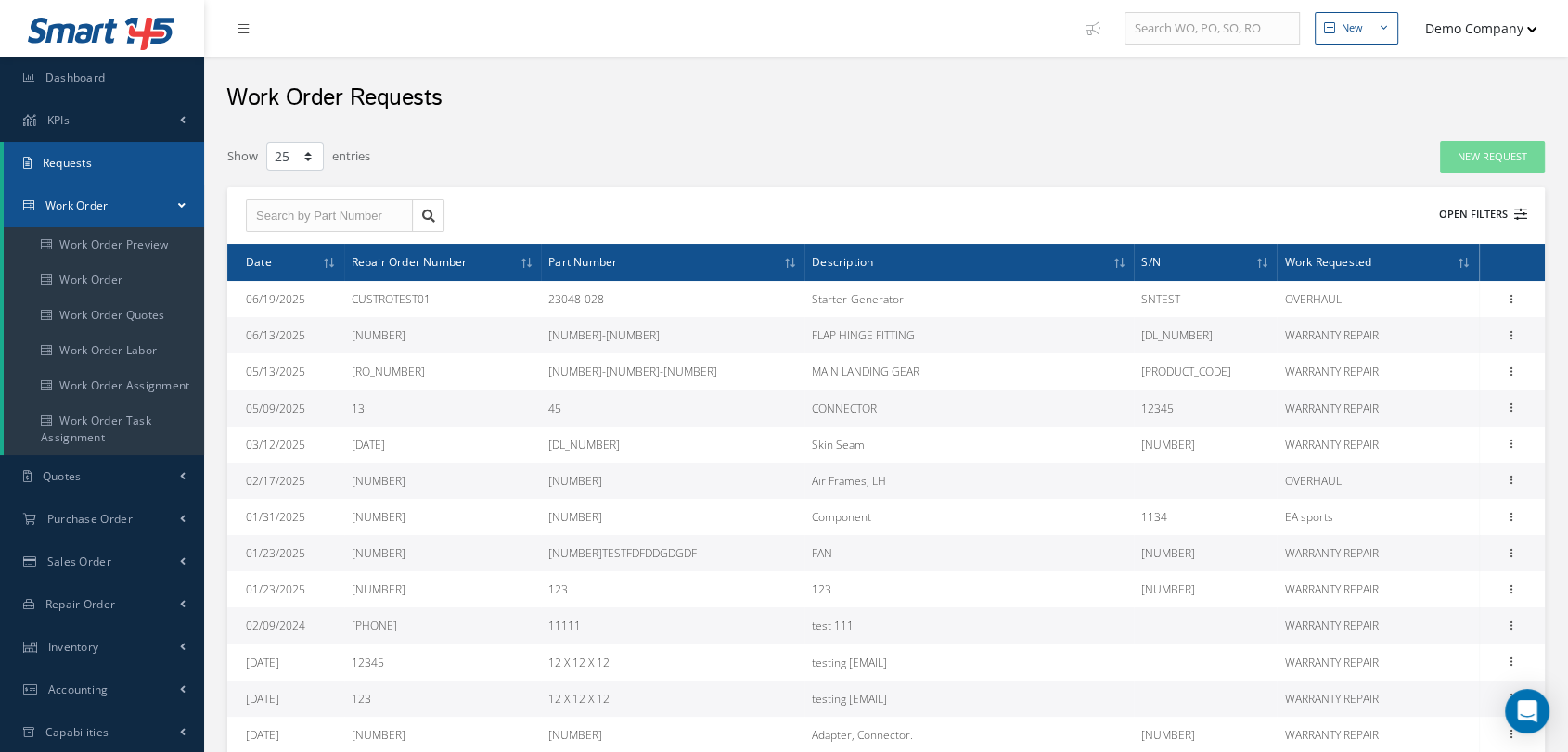 click on "Open Filters" at bounding box center [1474, 214] 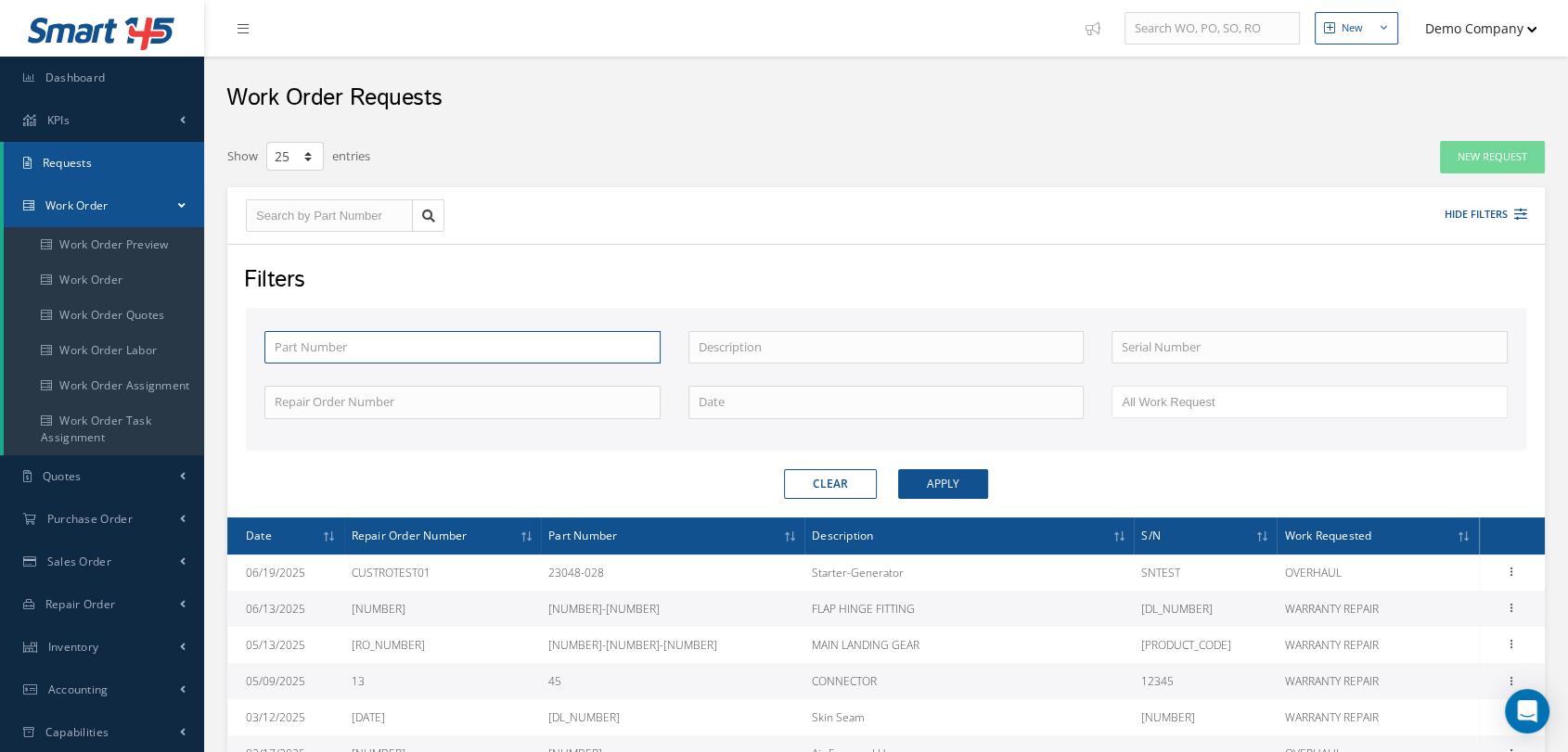 drag, startPoint x: 398, startPoint y: 331, endPoint x: 407, endPoint y: 330, distance: 9.055385 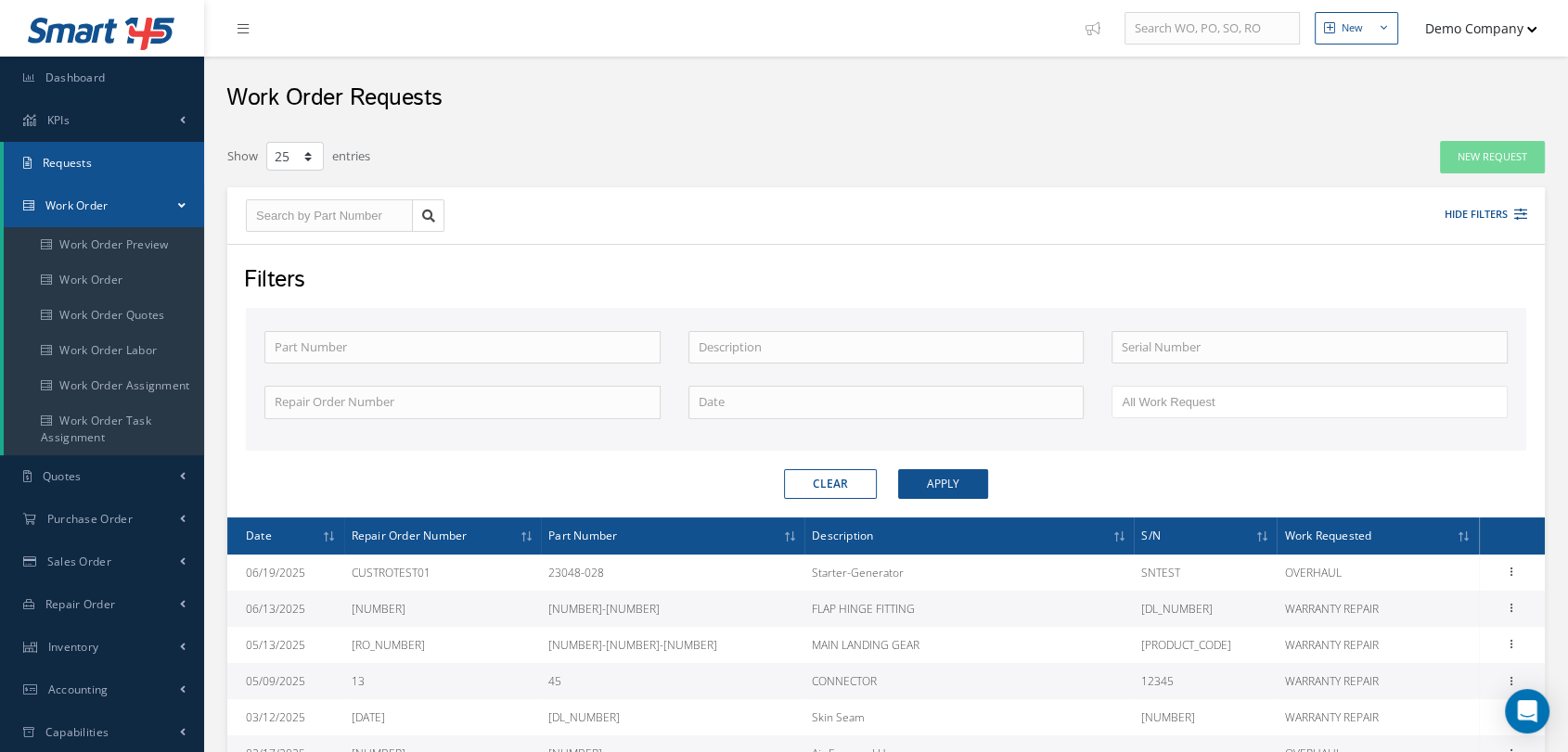 drag, startPoint x: 874, startPoint y: 321, endPoint x: 1110, endPoint y: 361, distance: 239.36583 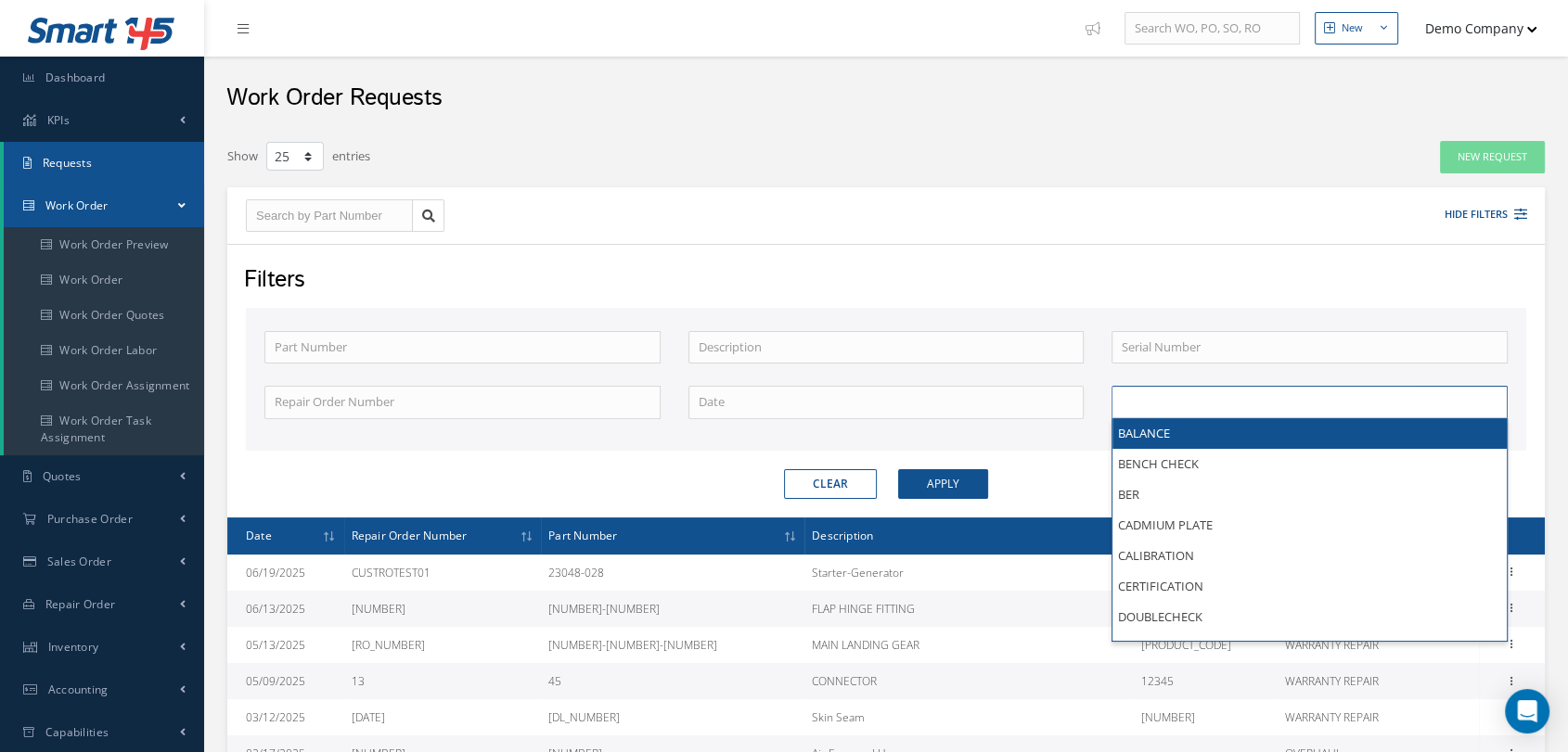 click at bounding box center [1309, 401] 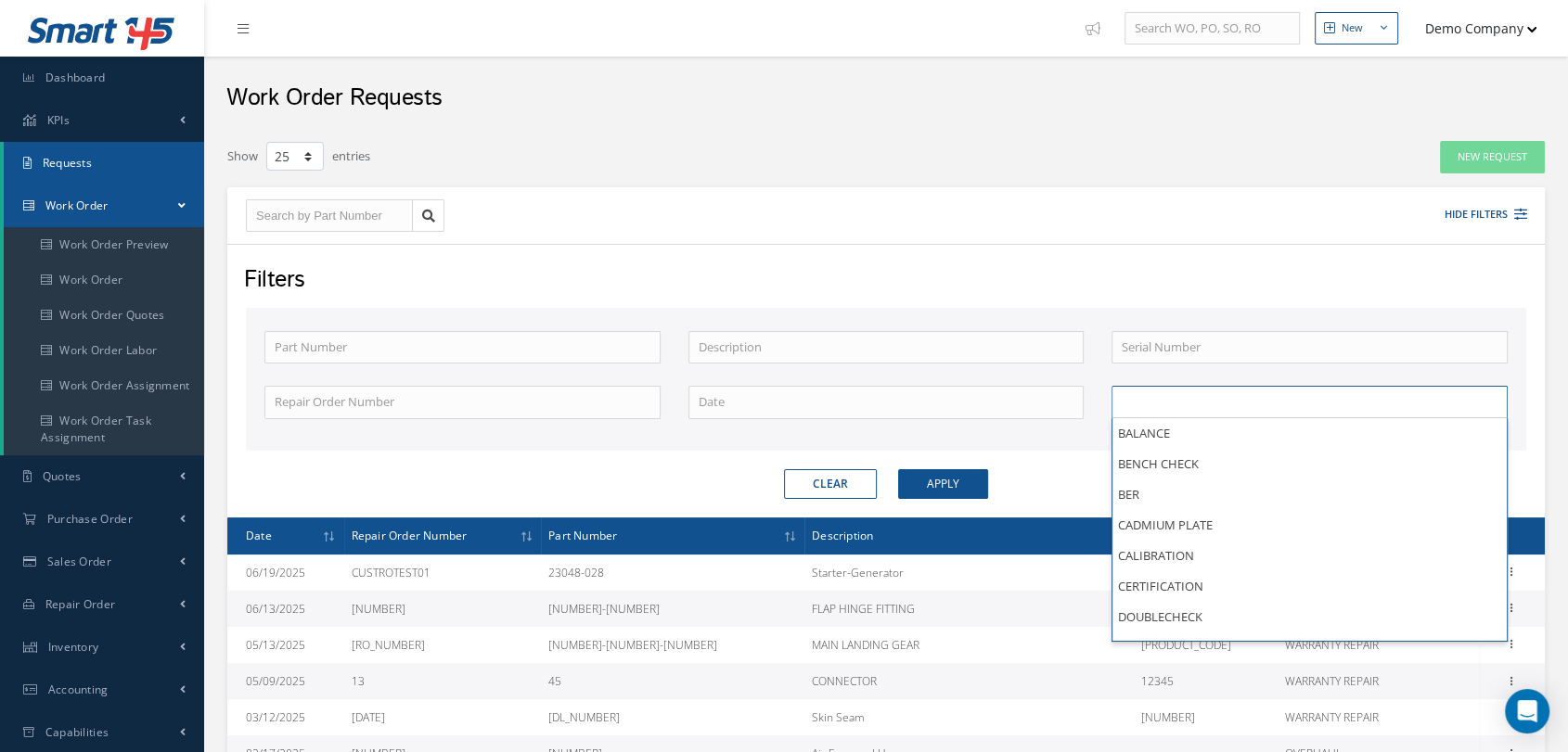 type on "All Work Request" 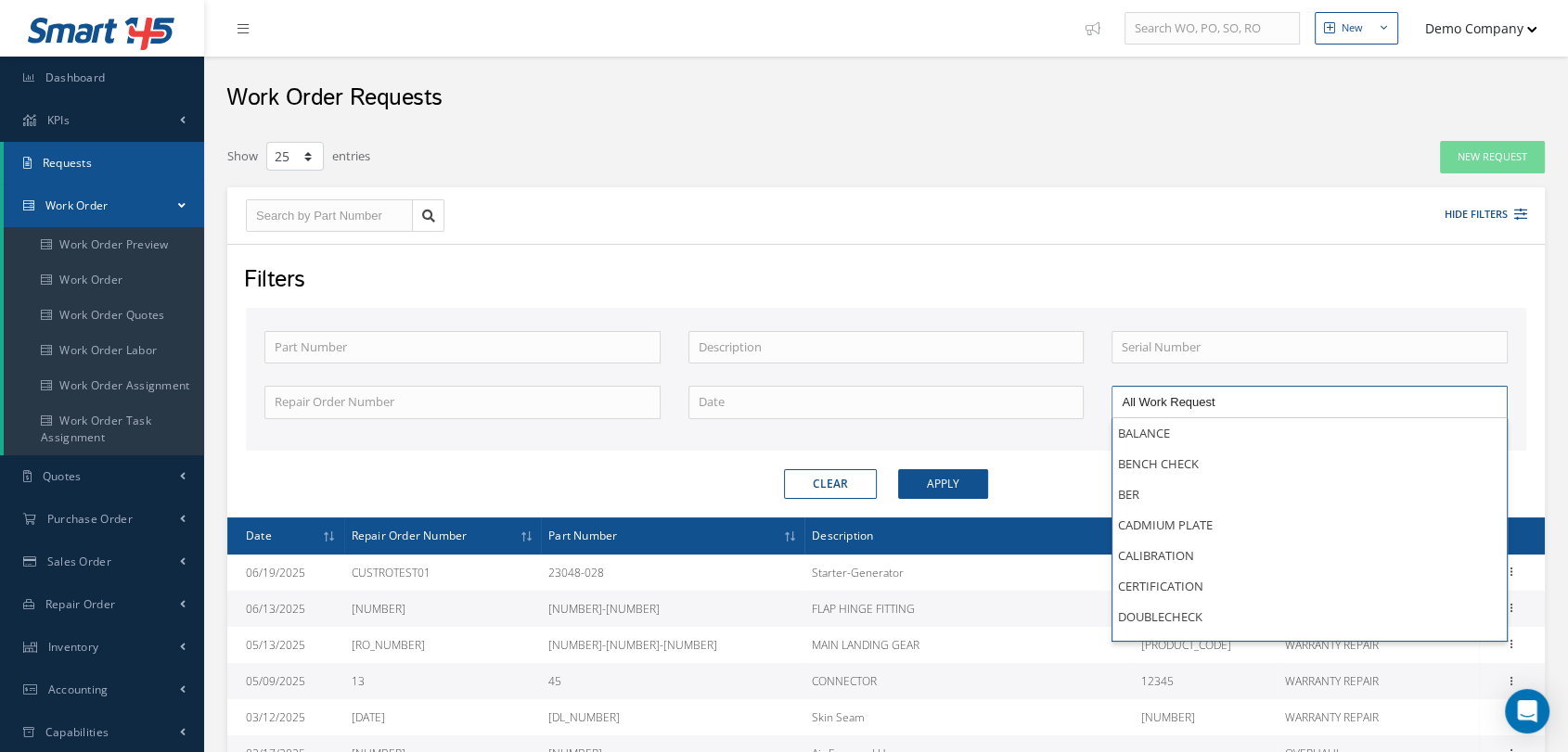 click on "Filters" at bounding box center (884, 281) 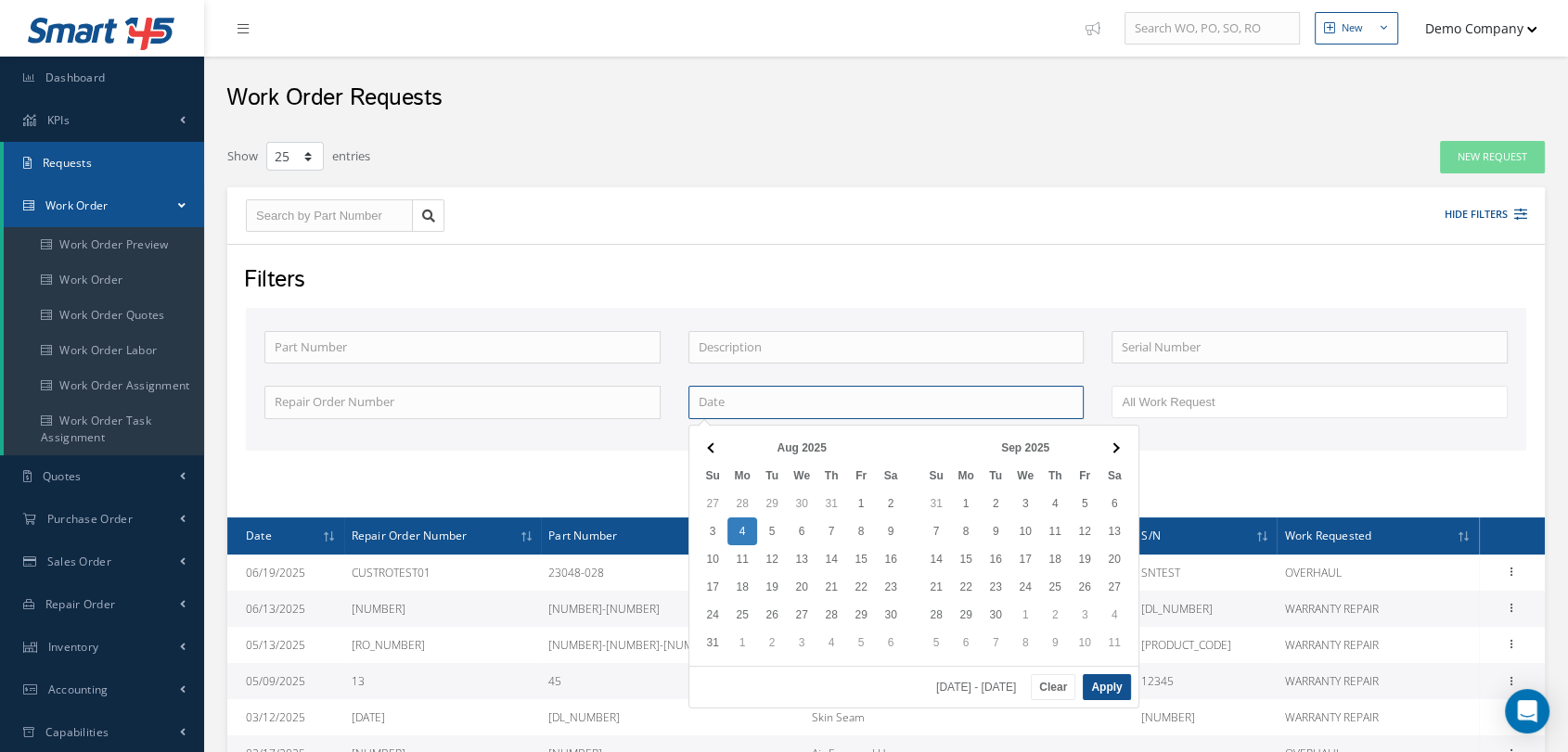 click at bounding box center [886, 402] 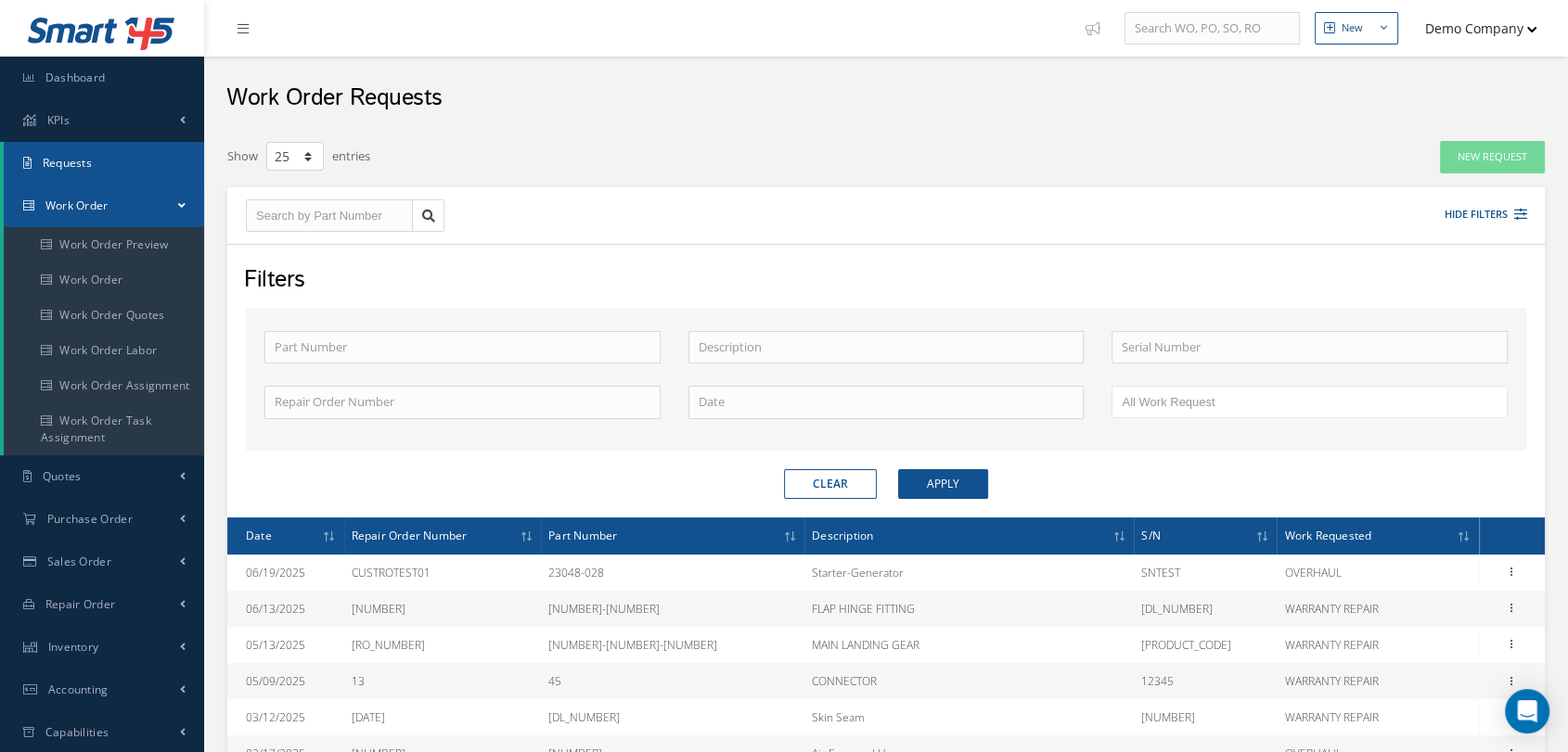 click on "Part Number
Description
Serial Number
Repair Order Number
BALANCE
BENCH CHECK
BER
CADMIUM PLATE
CALIBRATION
CERTIFICATION
DOUBLECHECK
EA sports
ER 52558
FILE ONLY DUPLICATE
HEAVY MAINTENANCE
INSPECTION
INSTALLATION
Iran
MODIFY
NDT
NDT & PLATING
NEW
OTHER
OVERHAUL
Overhaul Exchange
Purchase
RECERTIFY
RELIABLE
REPAIR
RETURN TO CUSTOMER
REWIND
Scrap
TEST
testttttt
WARRANTY REPAIR
WARRANTY REPLACEMENT
All Work Request
BALANCE
BER" at bounding box center (886, 379) 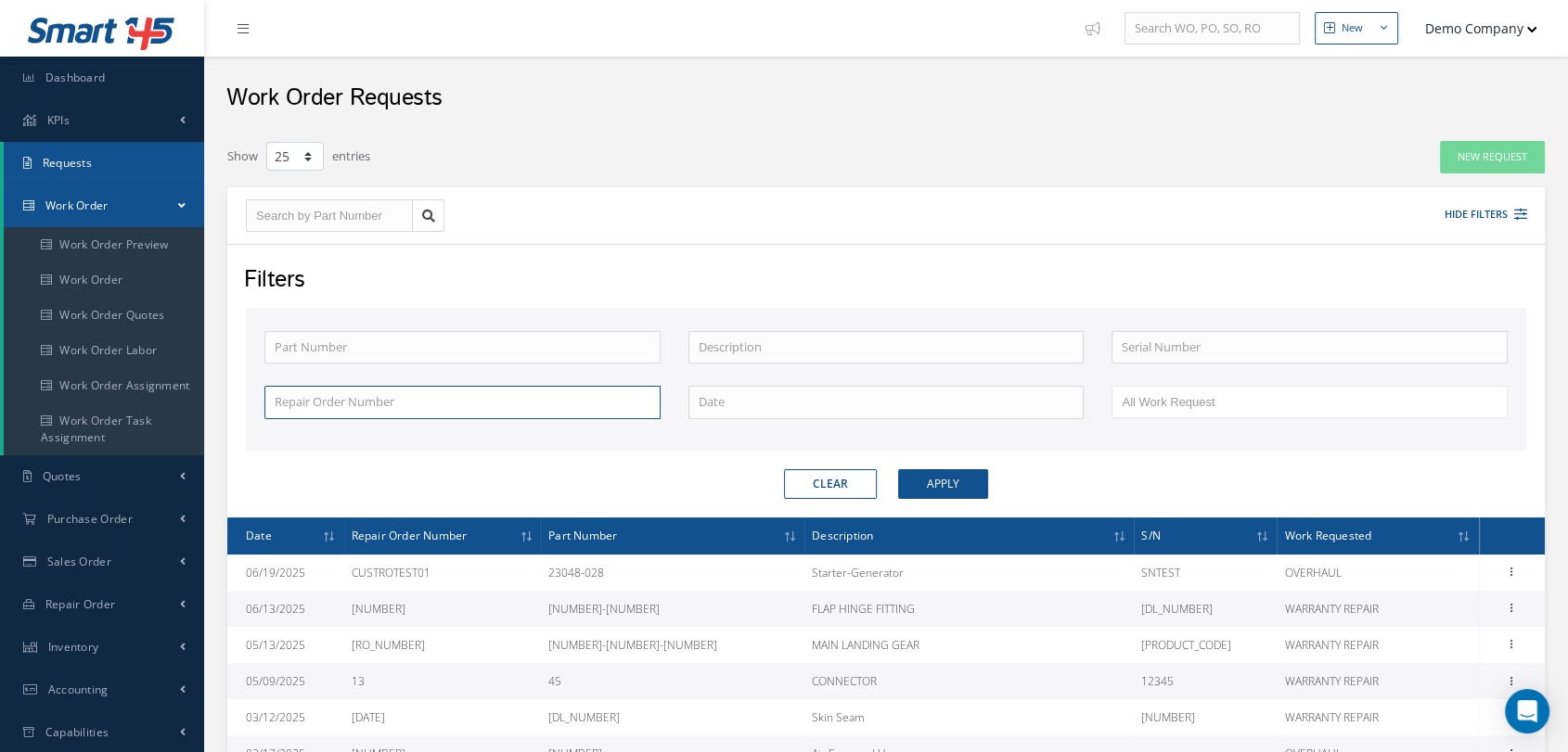 drag, startPoint x: 328, startPoint y: 401, endPoint x: 579, endPoint y: 350, distance: 256.12887 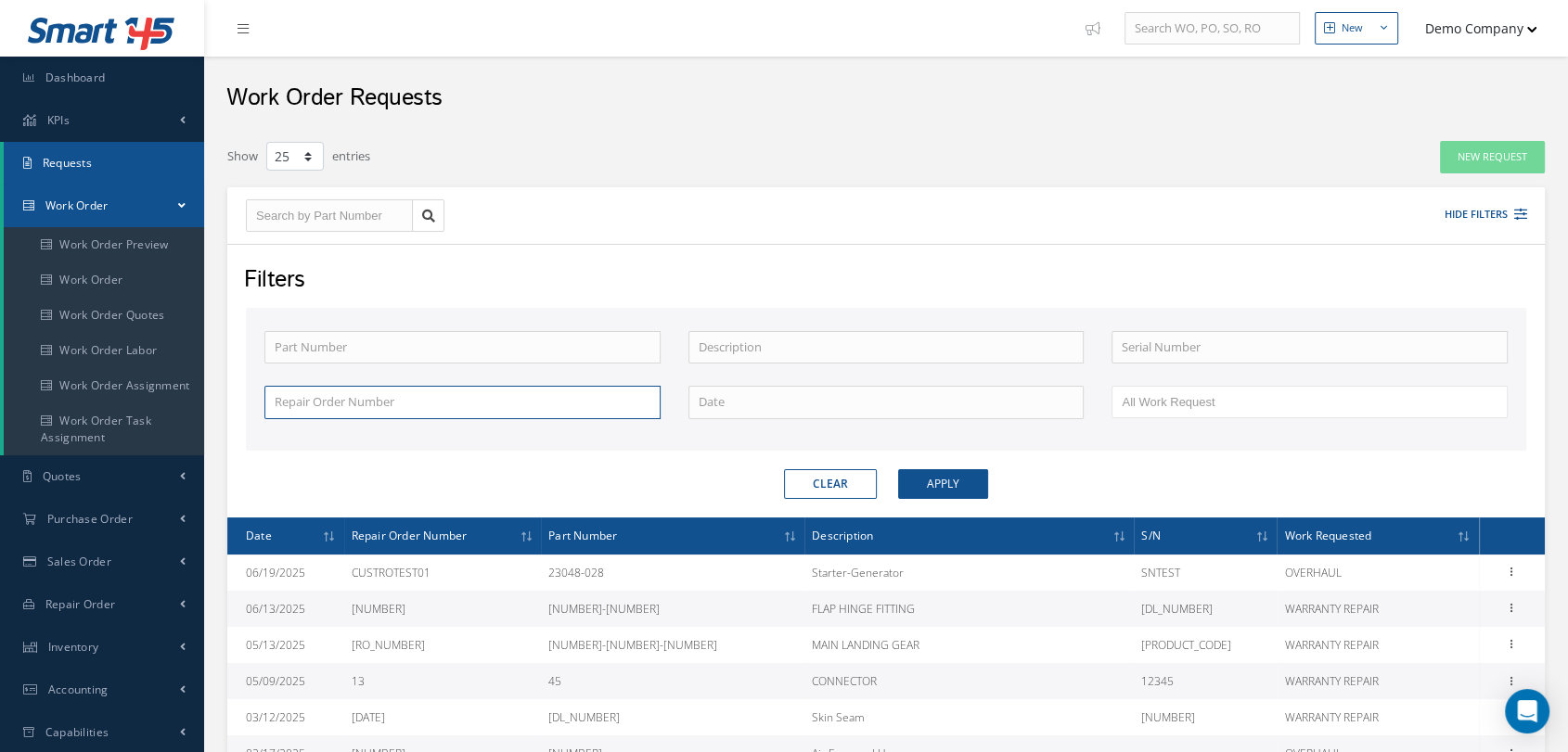 click at bounding box center [462, 402] 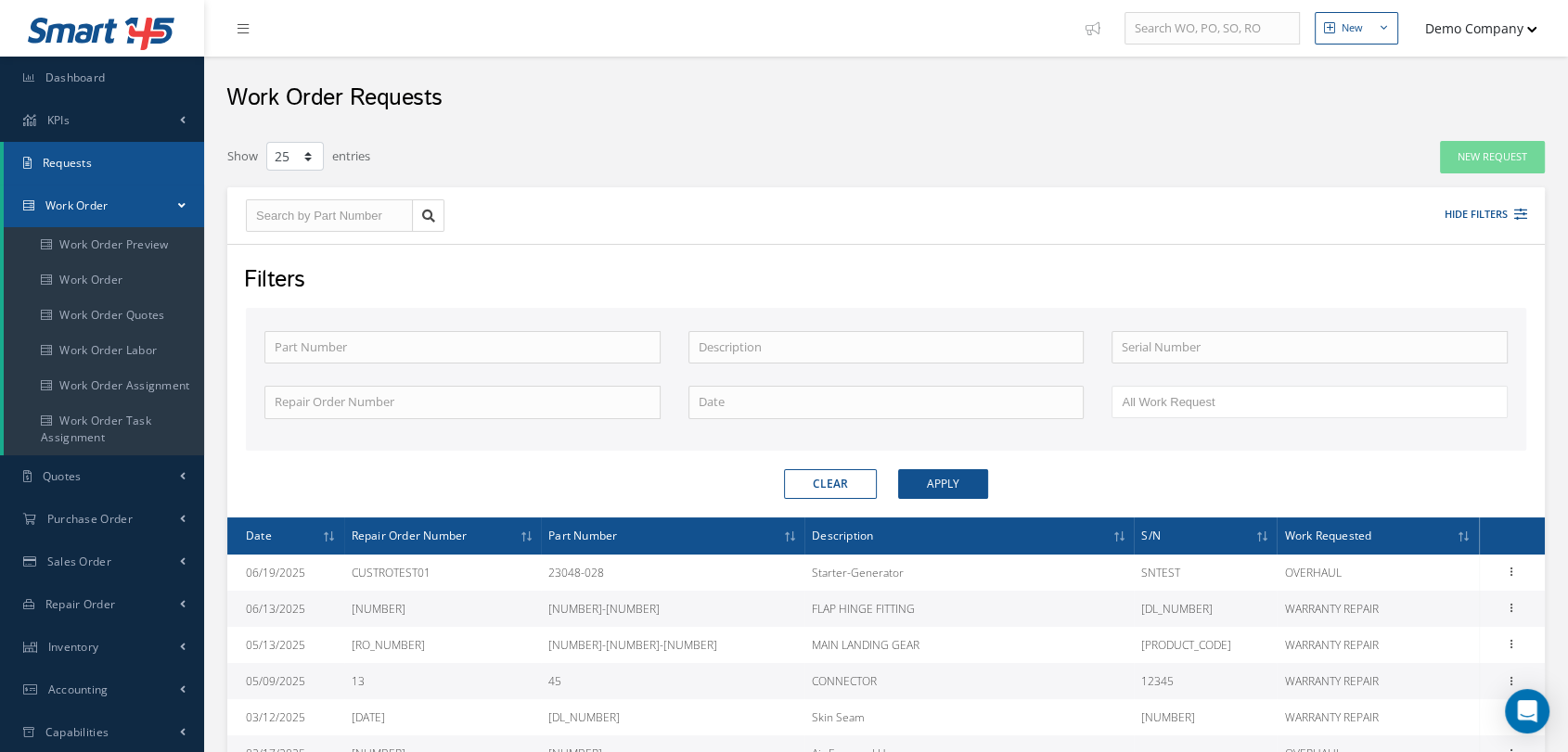 click on "Filters" at bounding box center [884, 281] 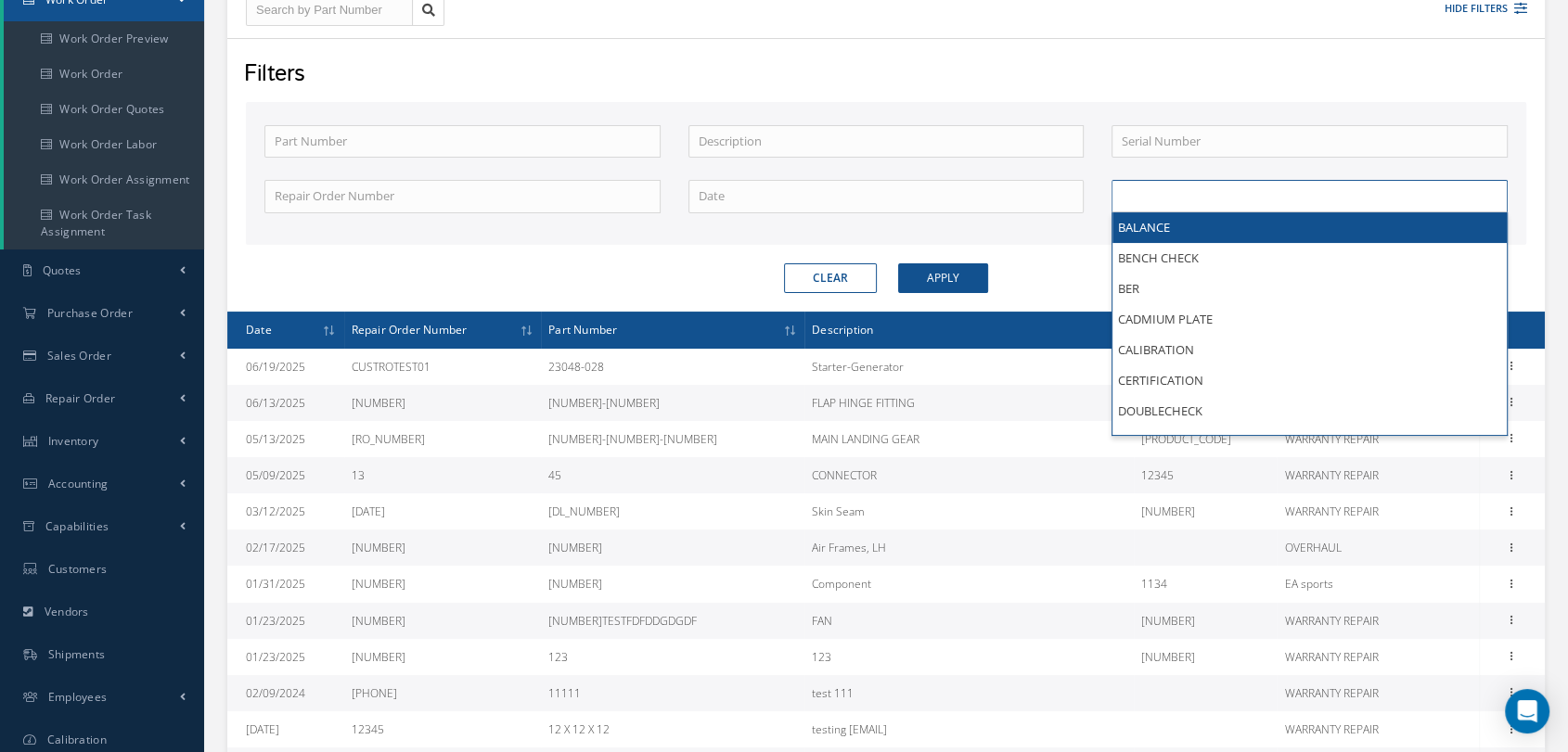 click at bounding box center [1309, 196] 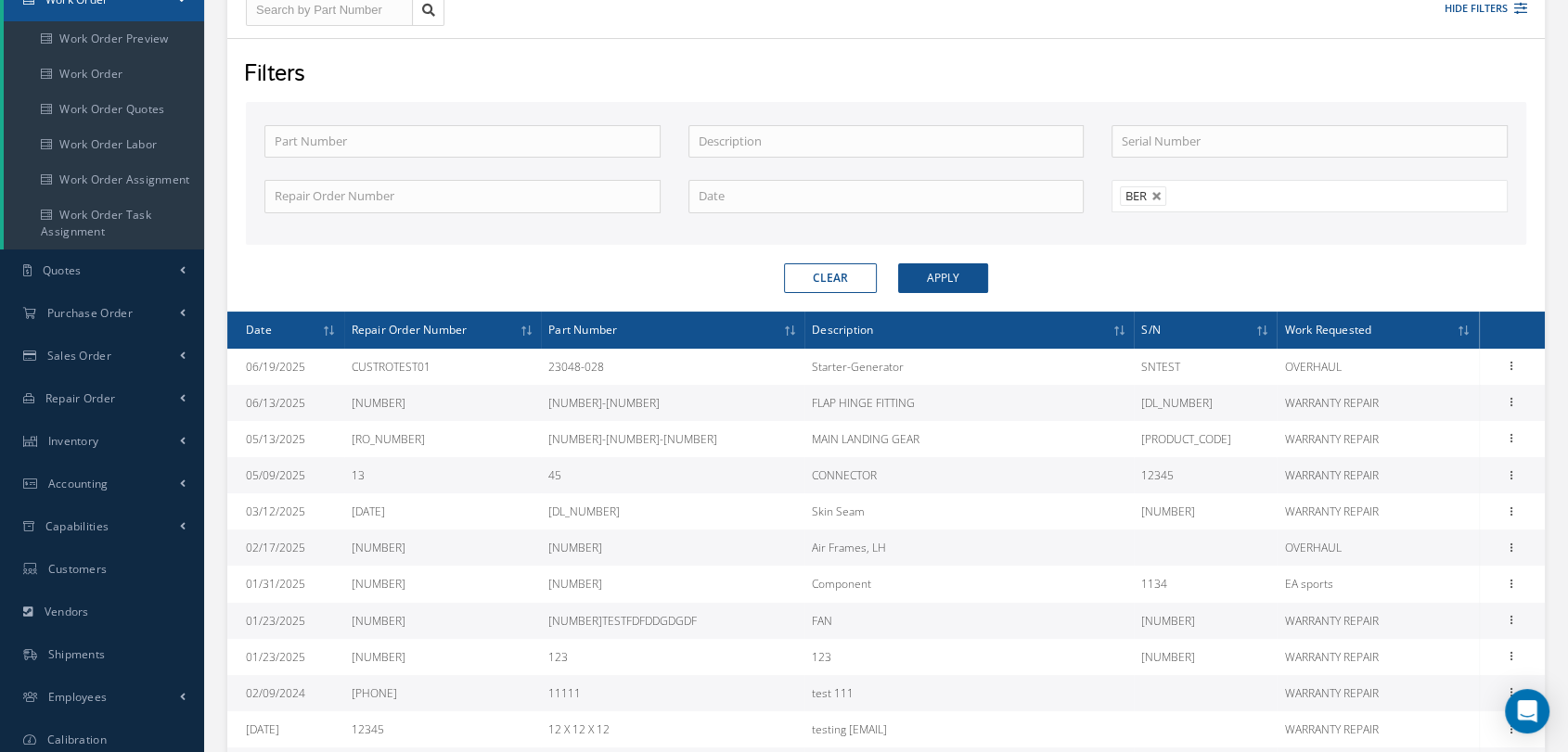 click on "BER" at bounding box center [1309, 196] 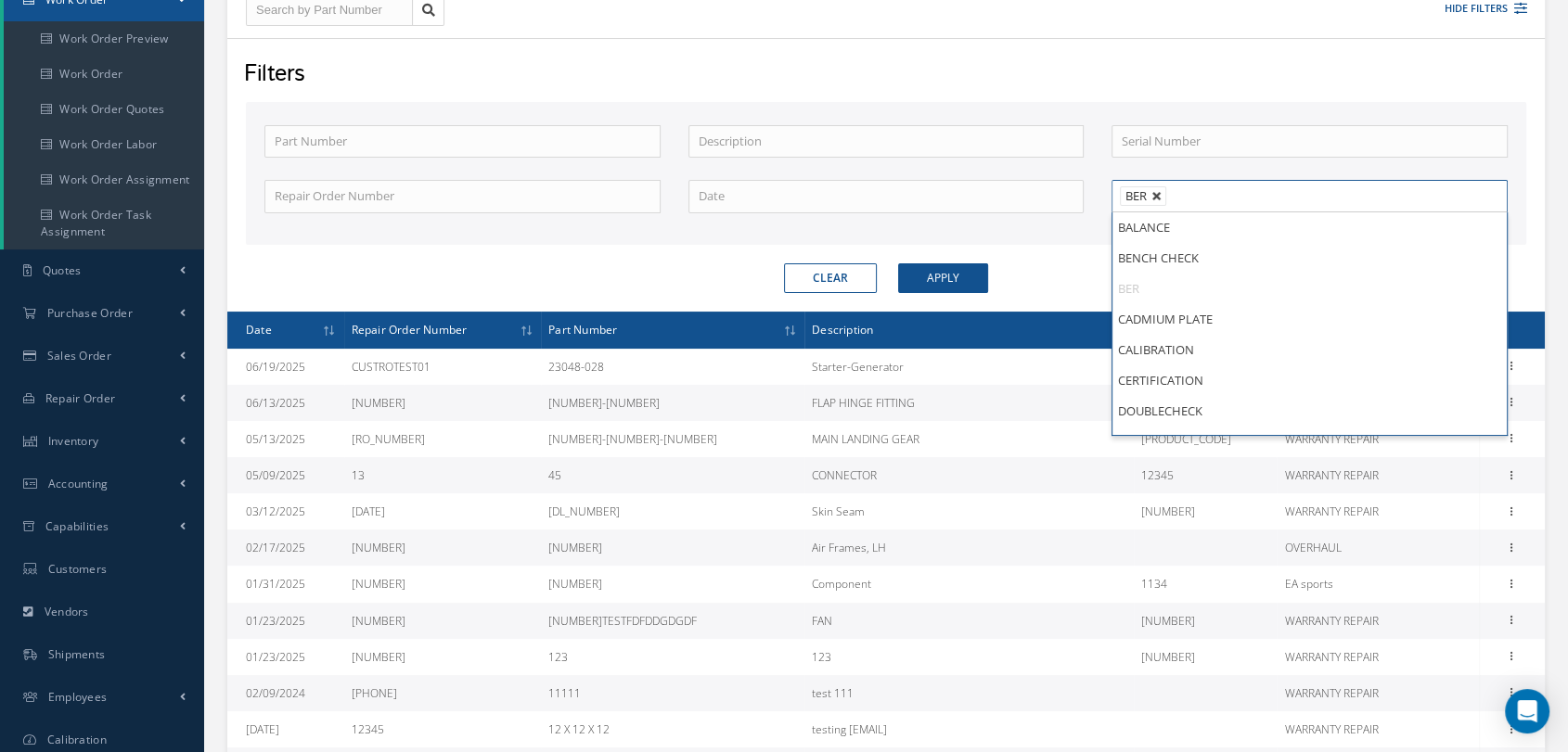 click at bounding box center [1157, 197] 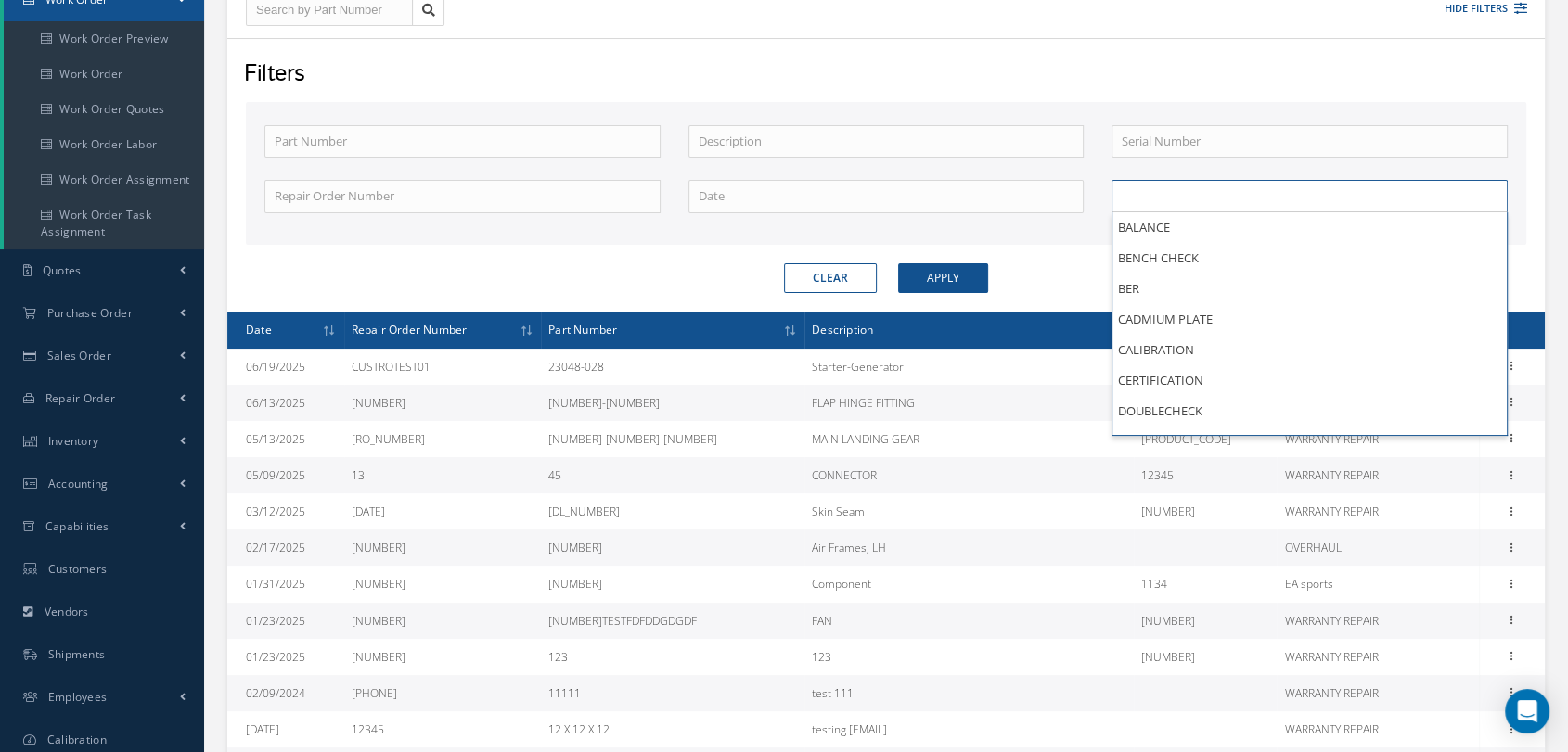 click on "Clear
Apply" at bounding box center (886, 278) 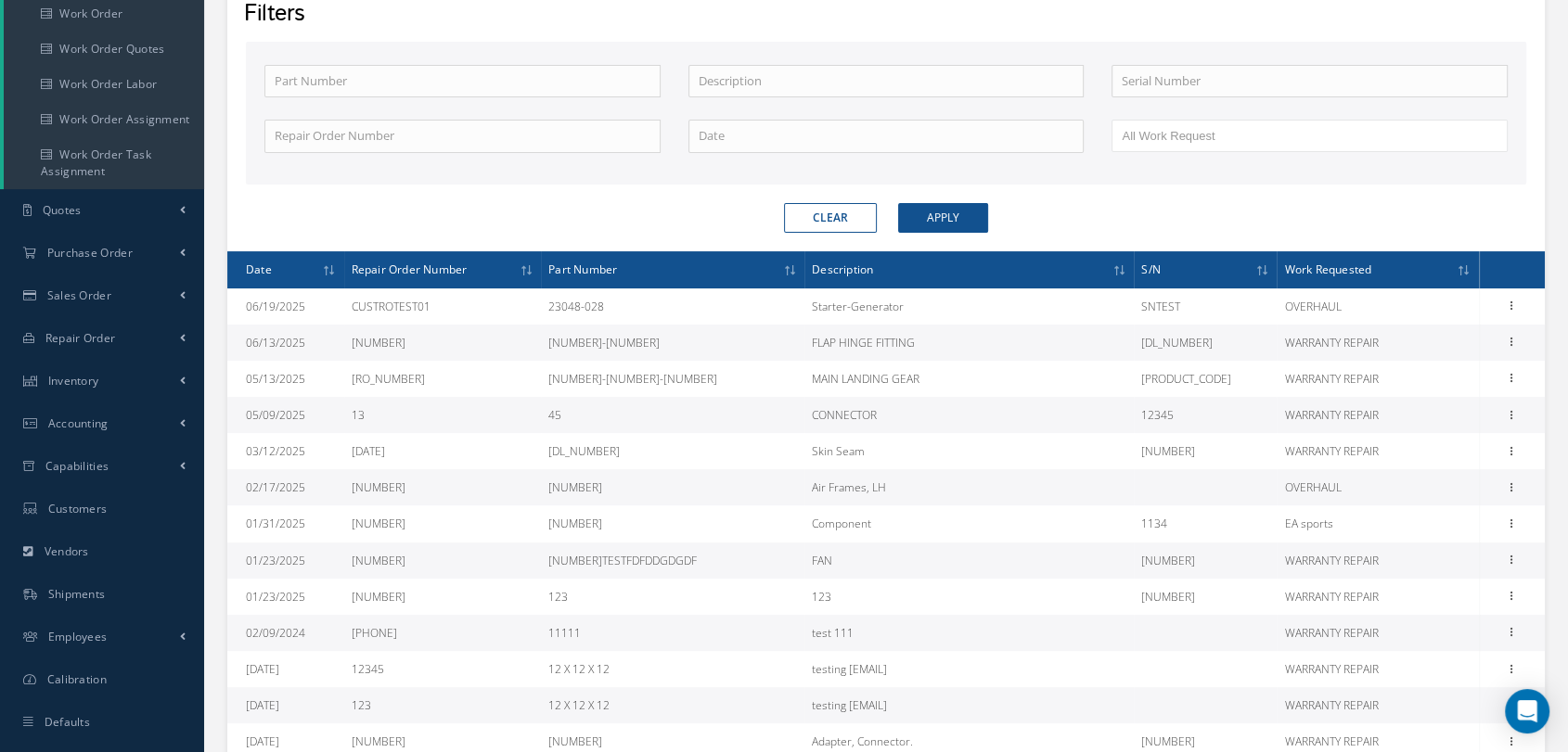 scroll, scrollTop: 412, scrollLeft: 0, axis: vertical 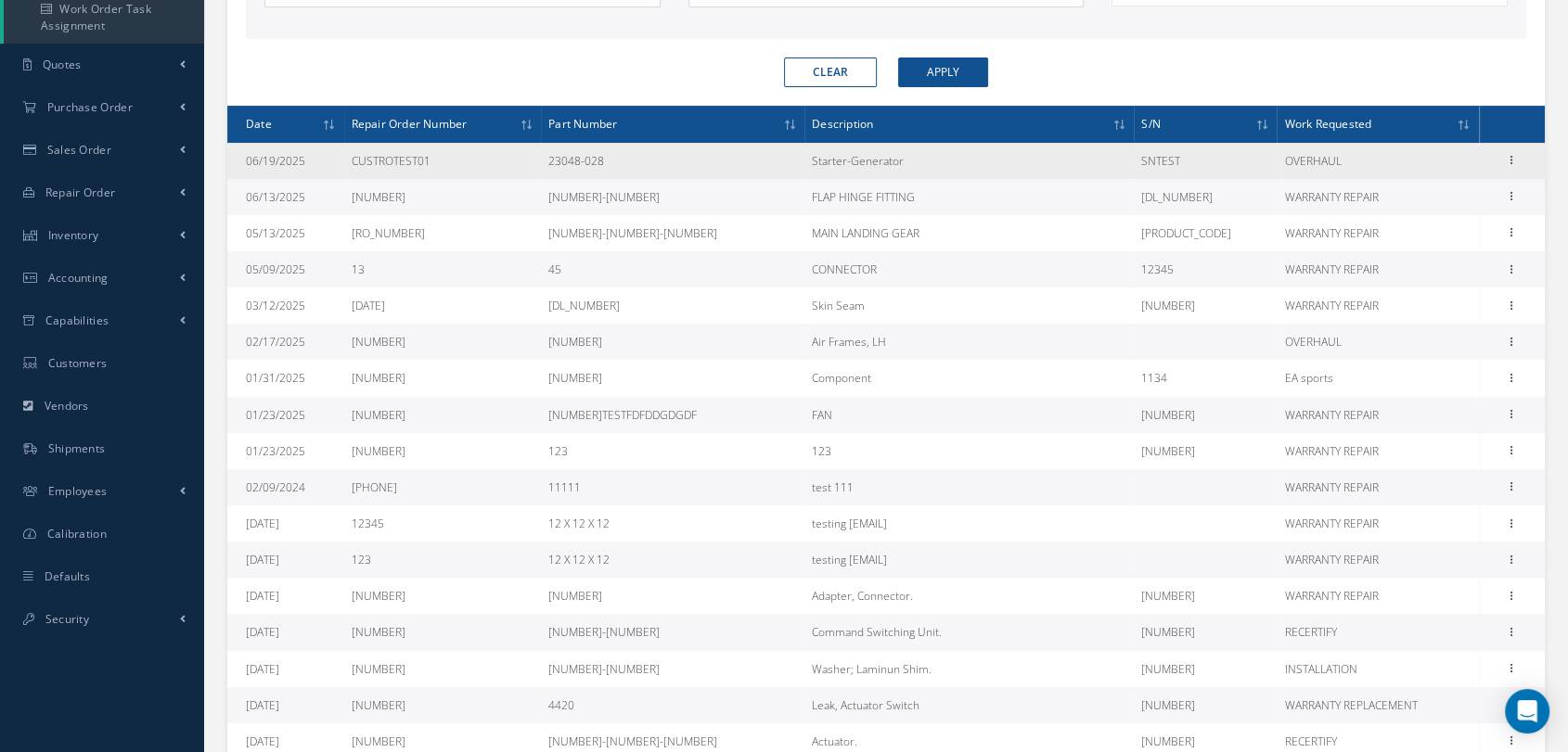 click on "Edit
Delete" at bounding box center (1512, 160) 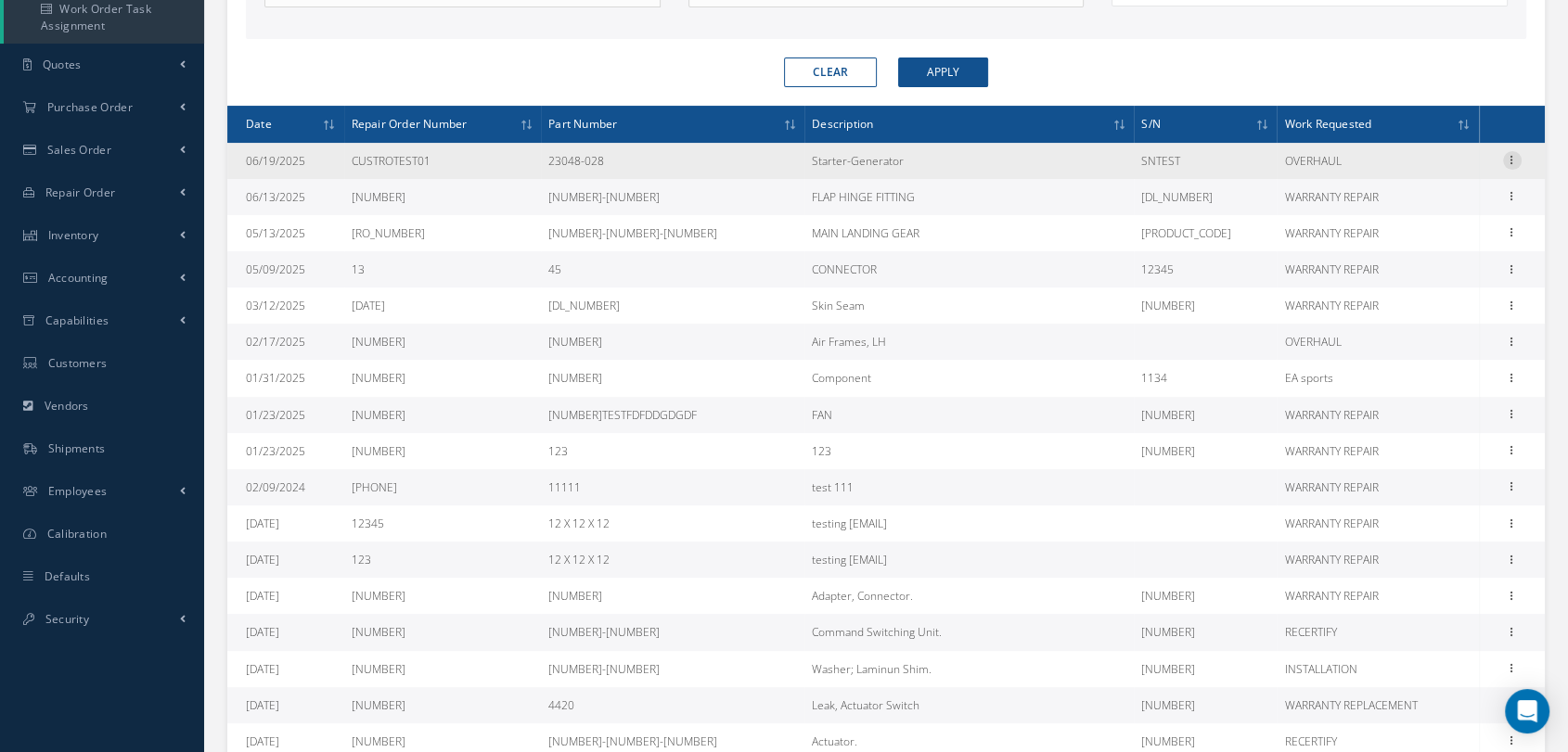 click at bounding box center (1512, 160) 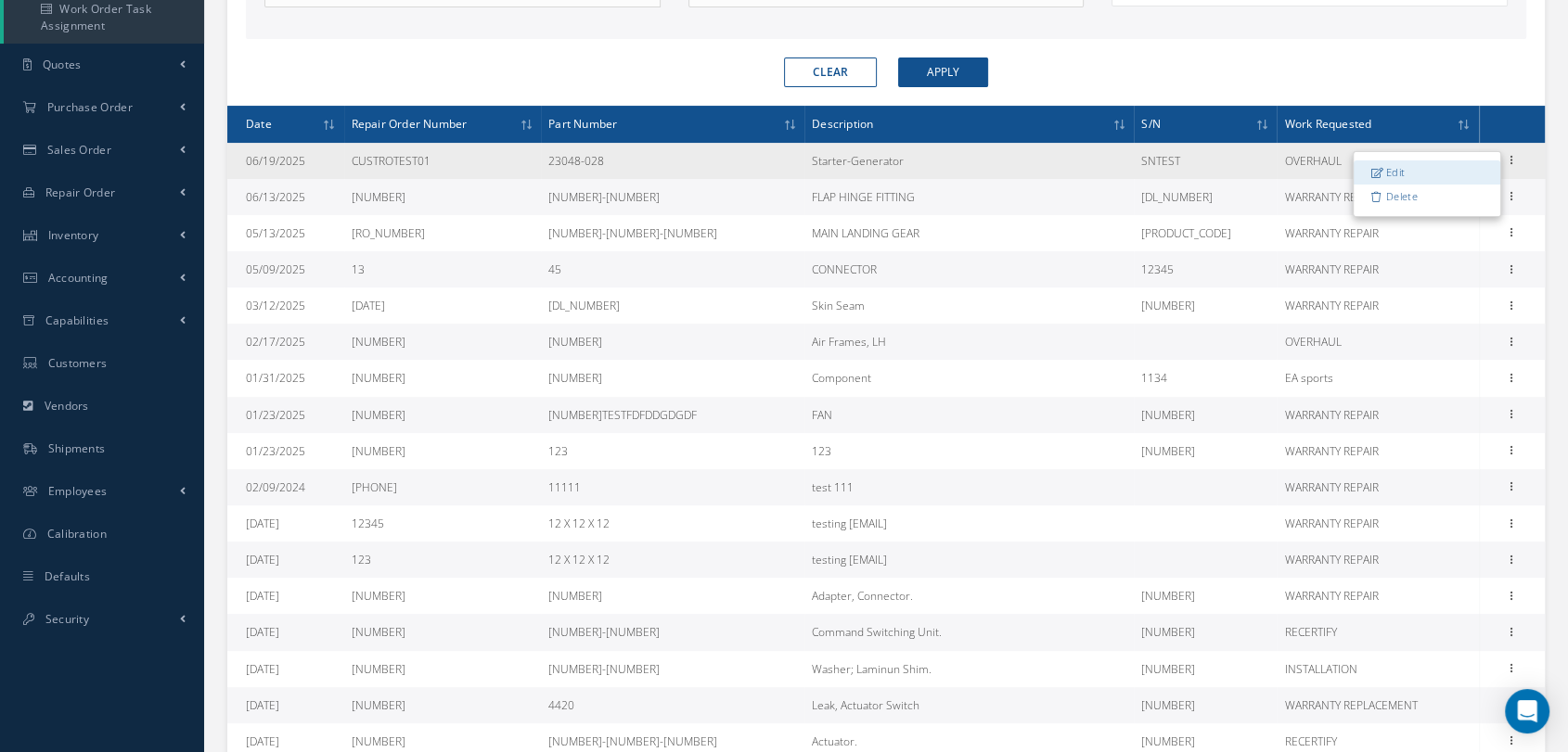 click on "Edit" at bounding box center [1427, 172] 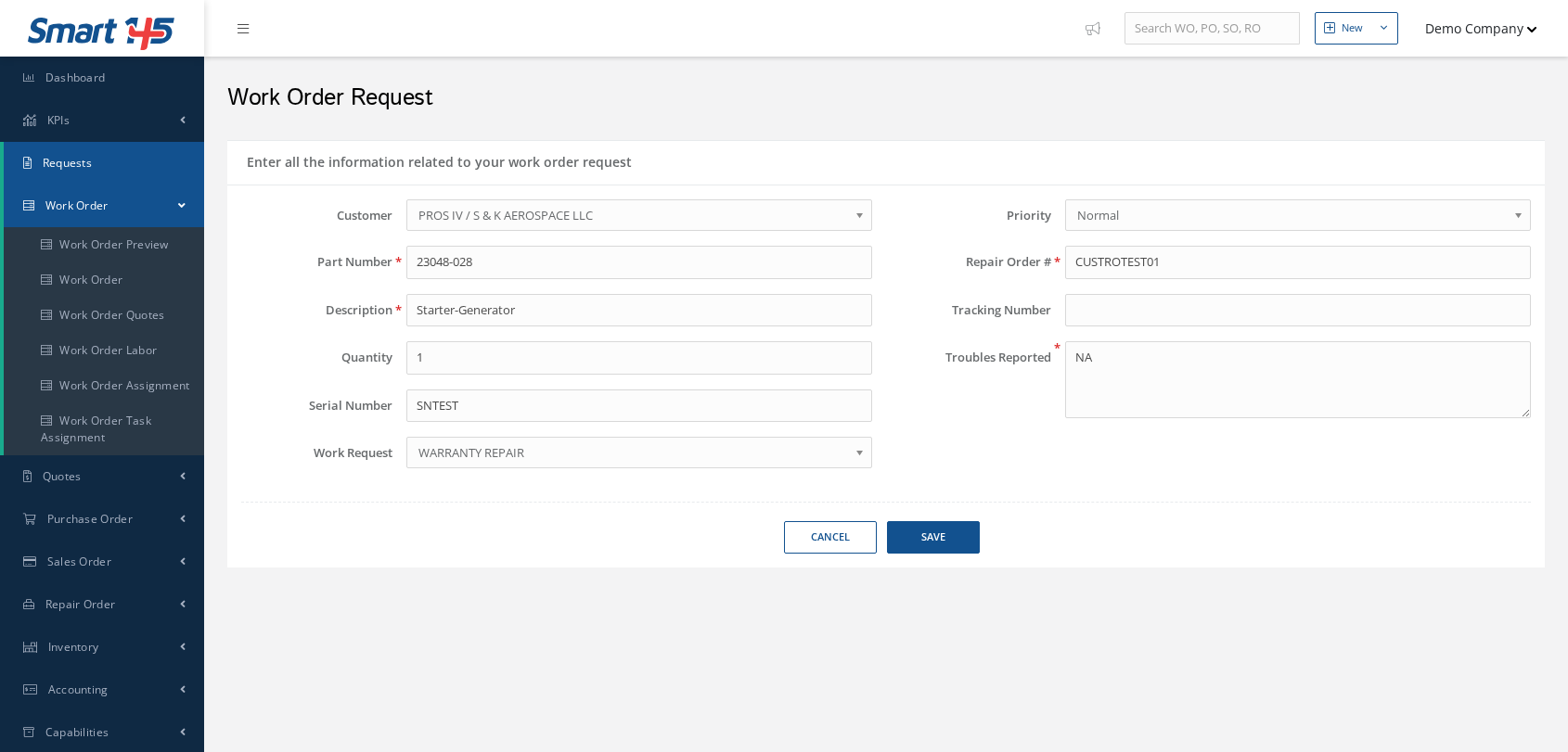 scroll, scrollTop: 0, scrollLeft: 0, axis: both 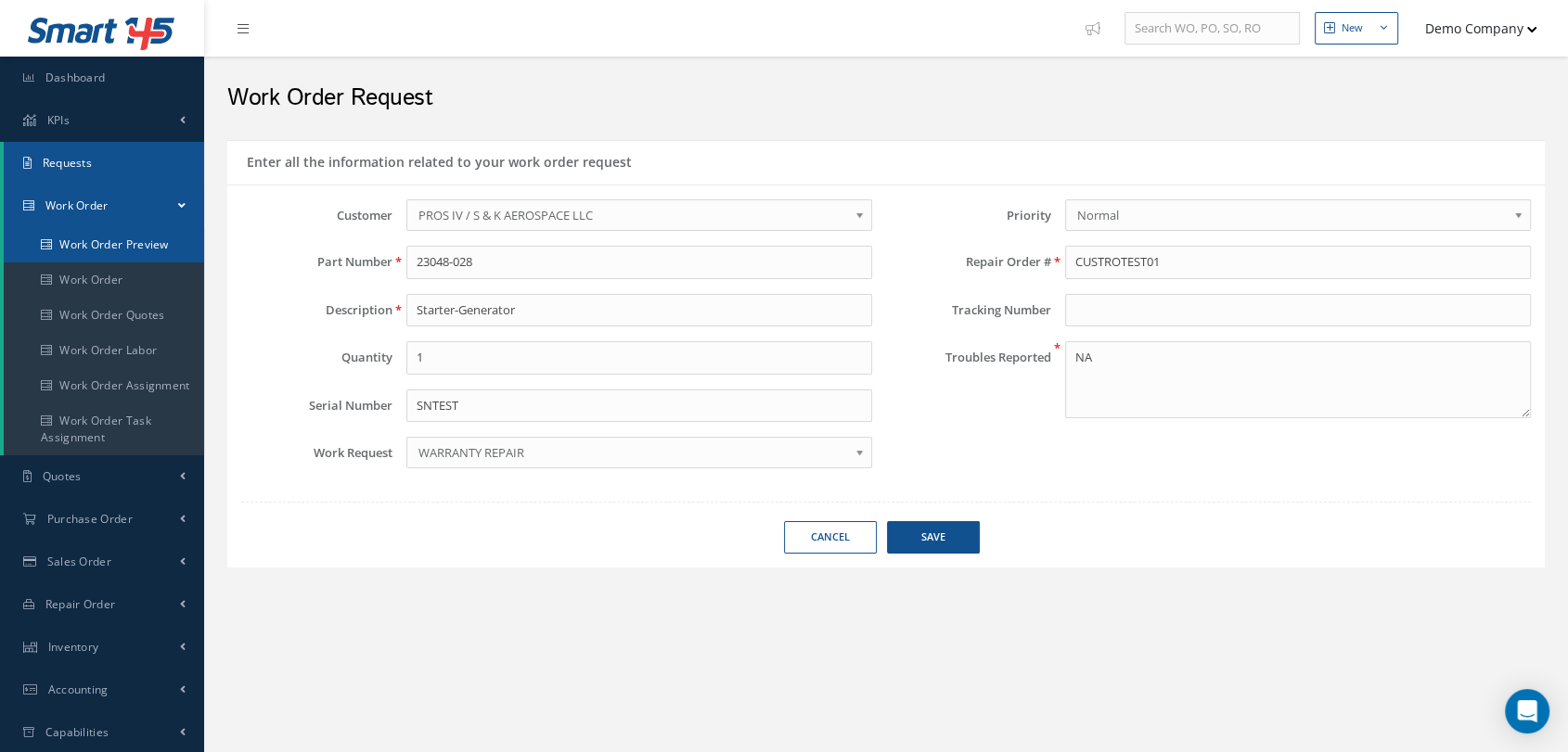 click on "Work Order Preview" at bounding box center [104, 245] 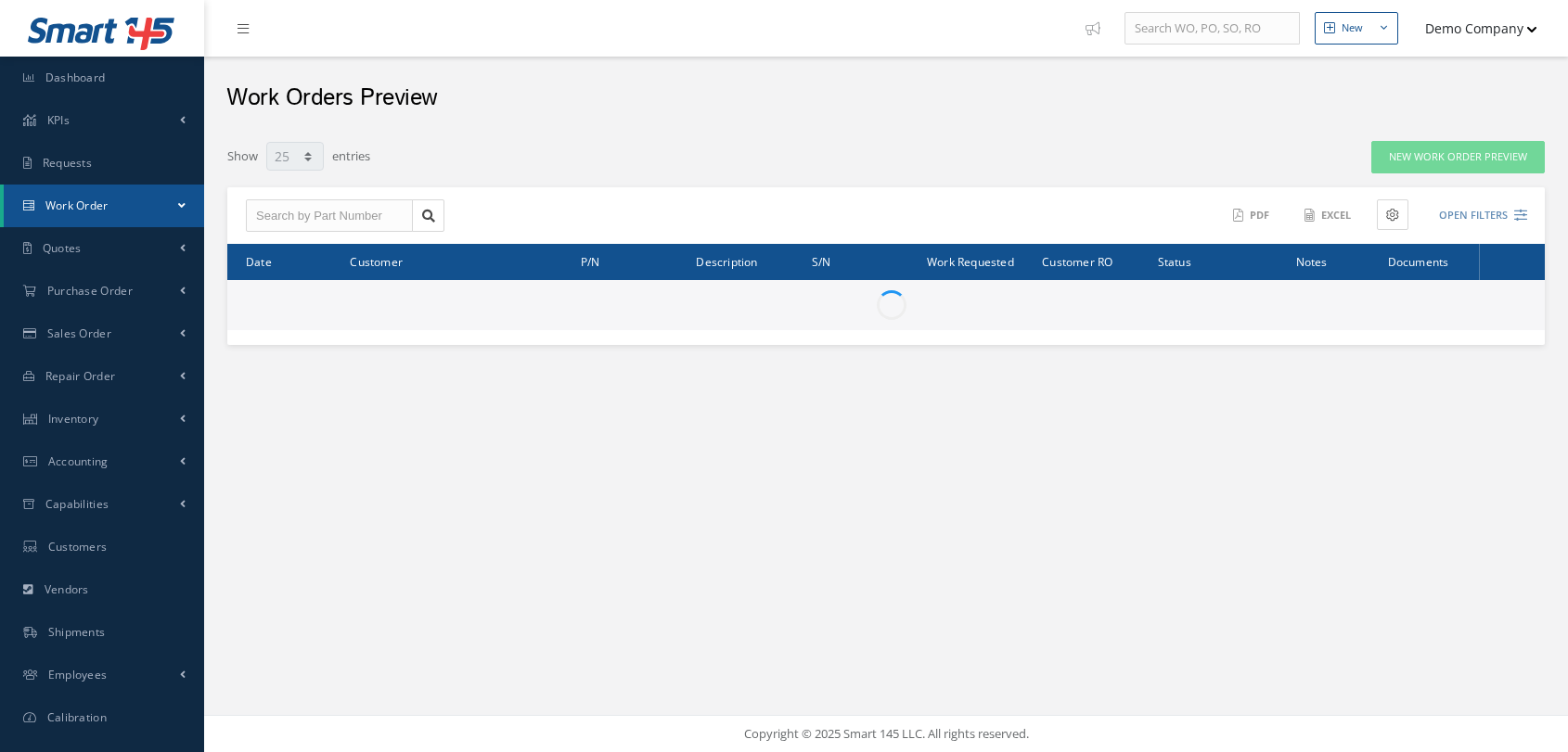 select on "25" 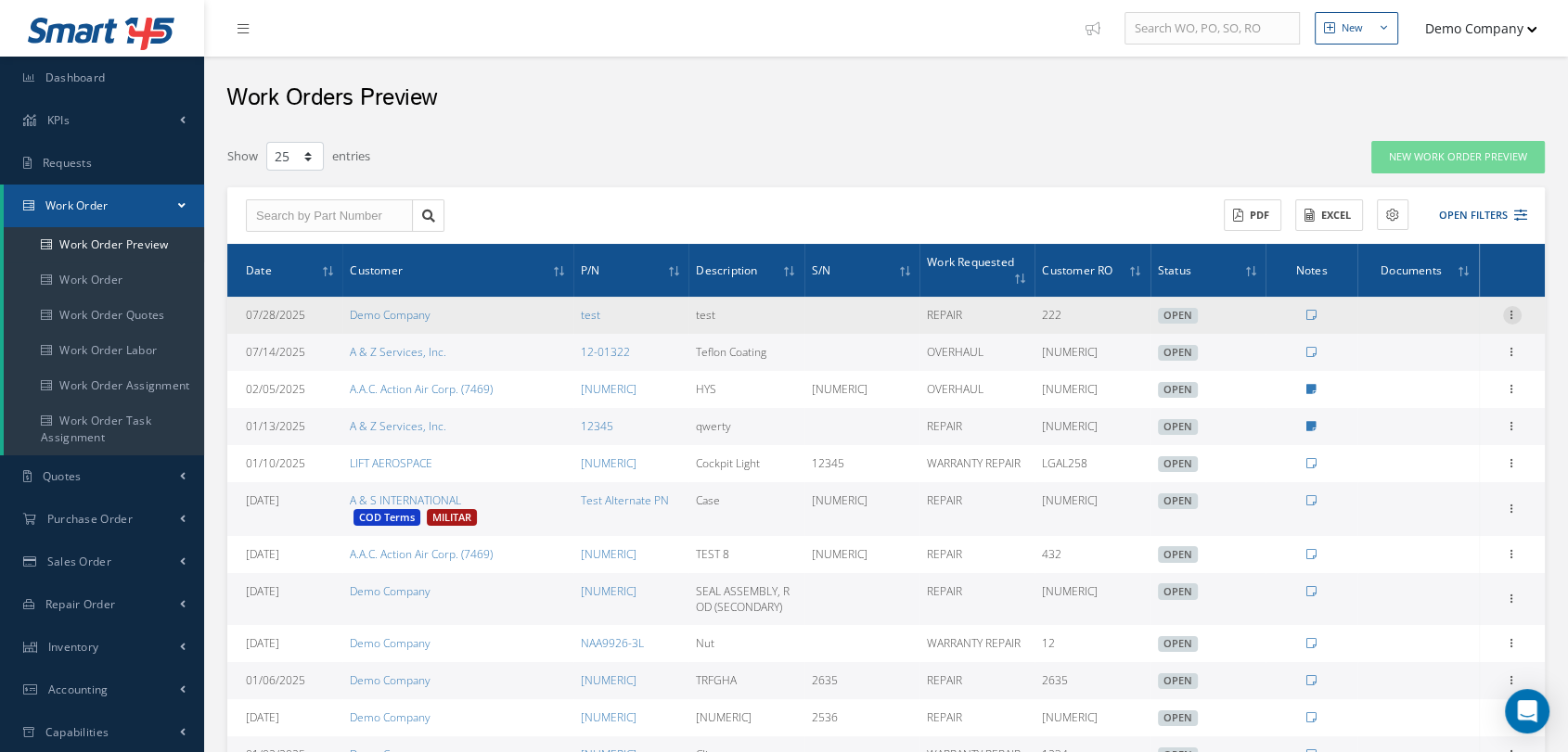click at bounding box center (1512, 313) 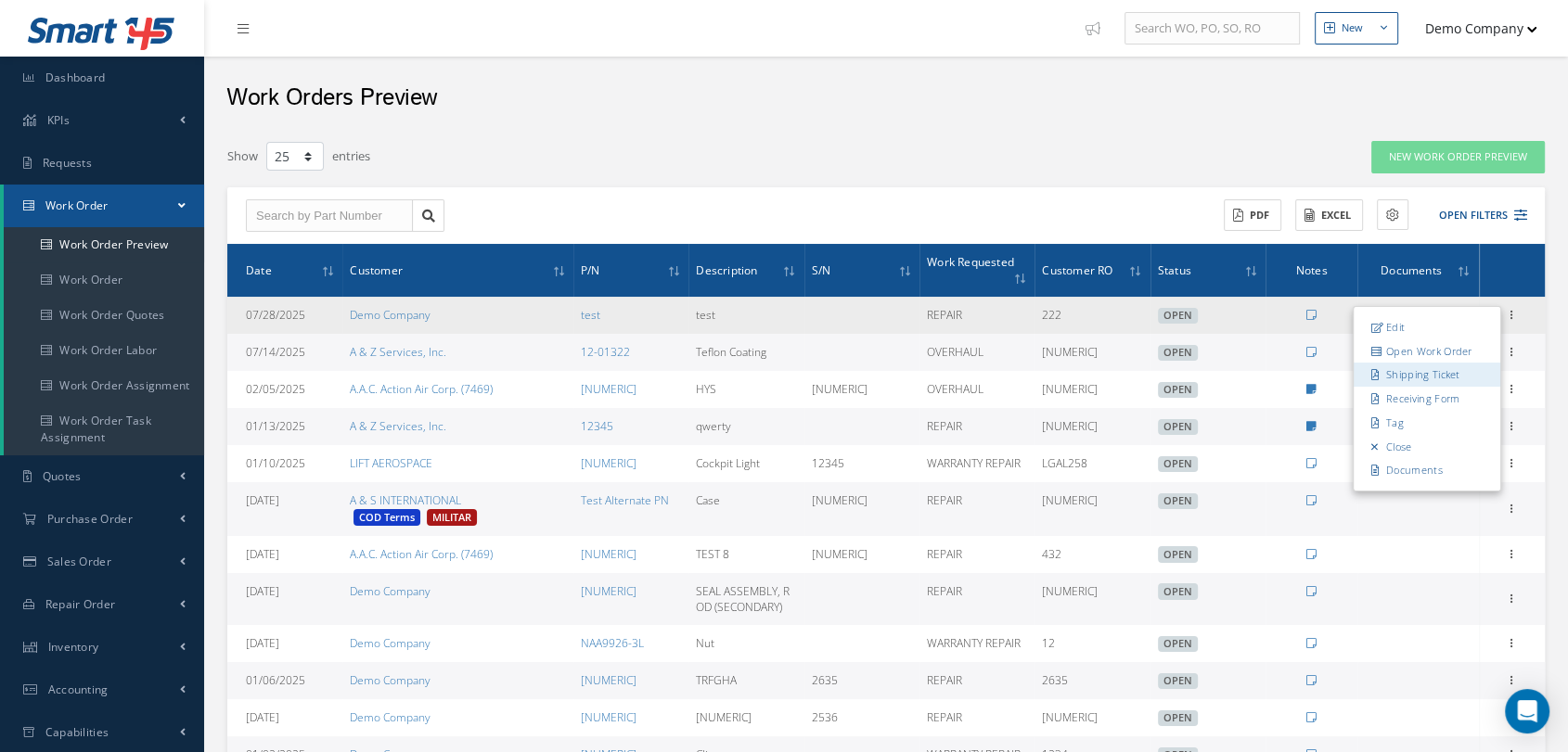 click at bounding box center [1378, 375] 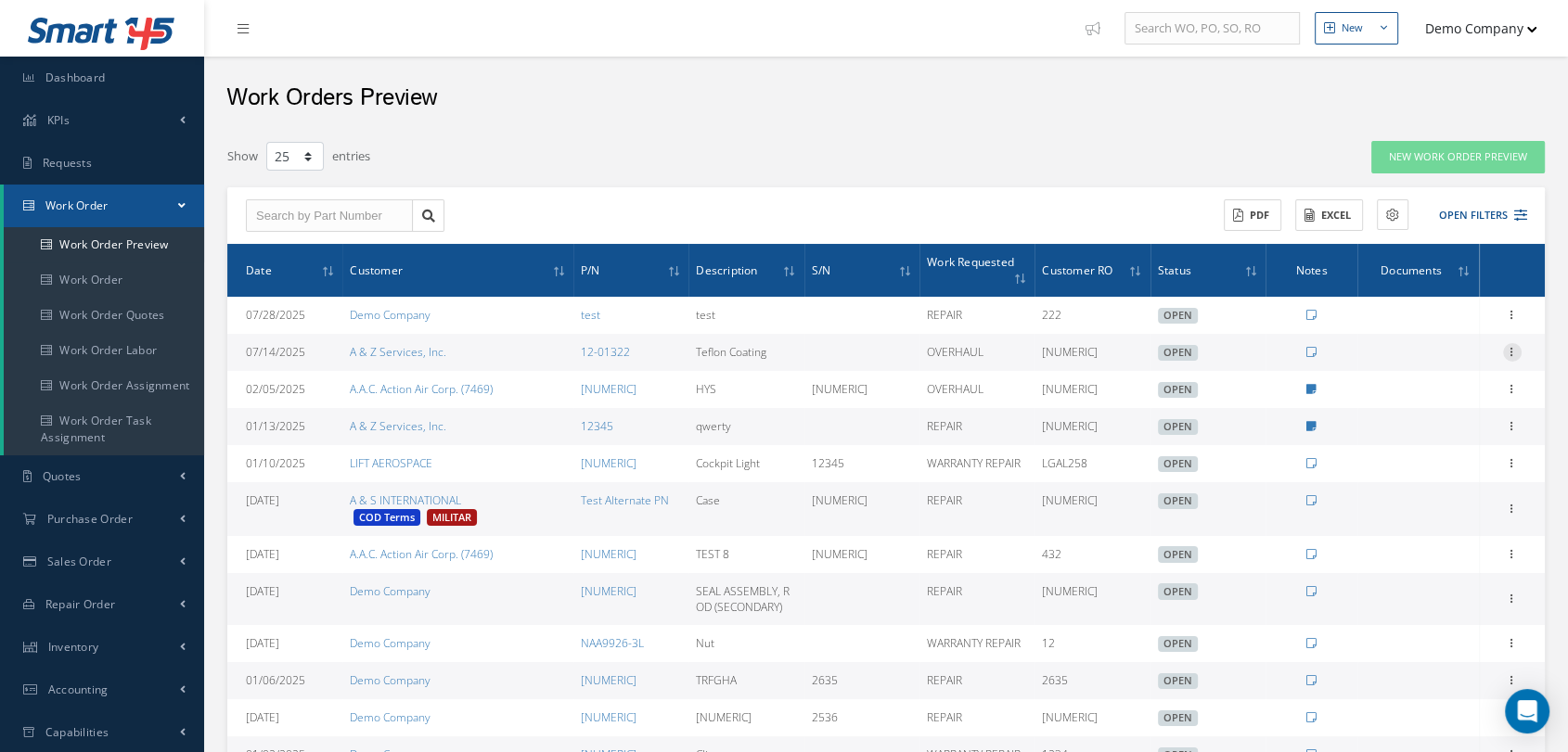click at bounding box center (1512, 351) 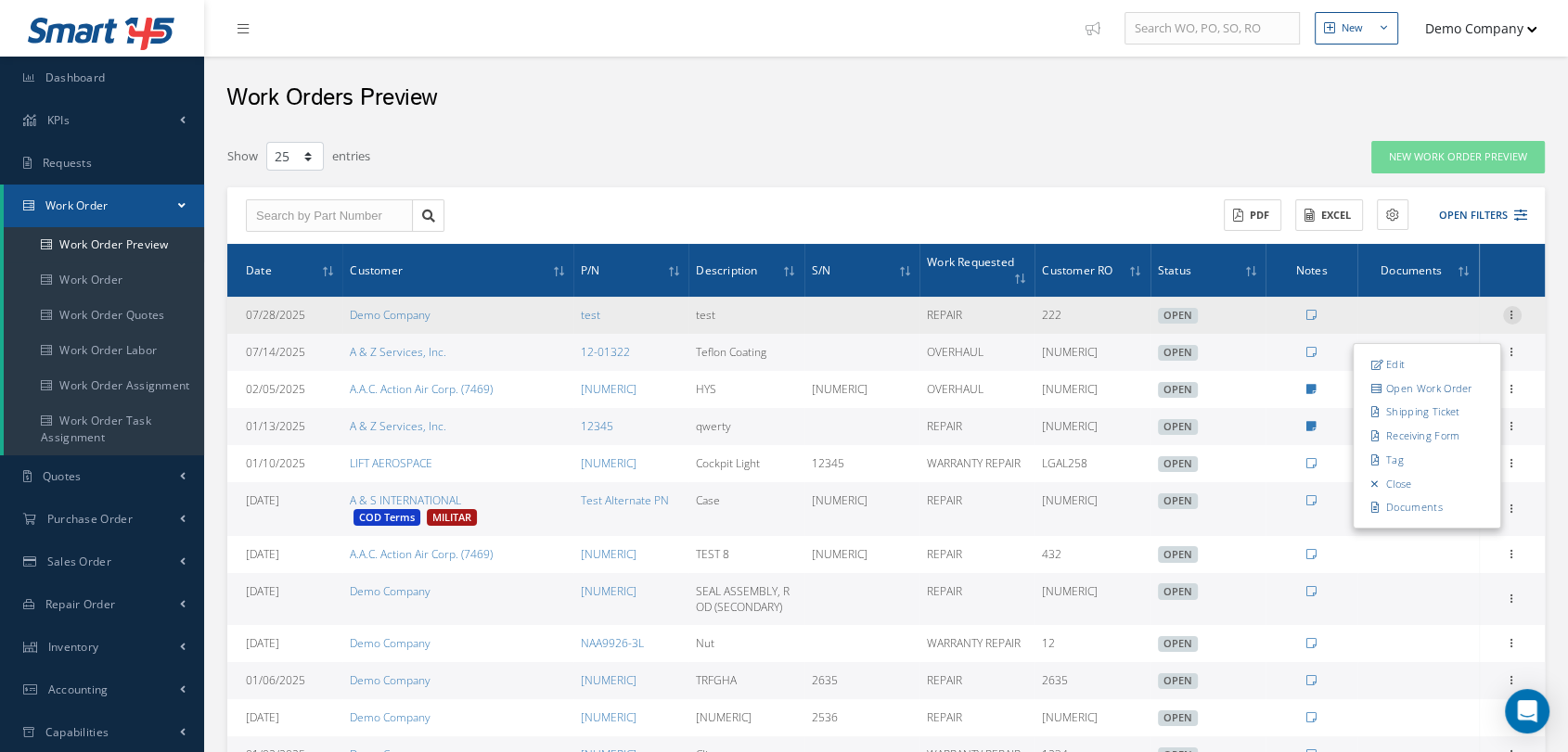 click at bounding box center [1512, 313] 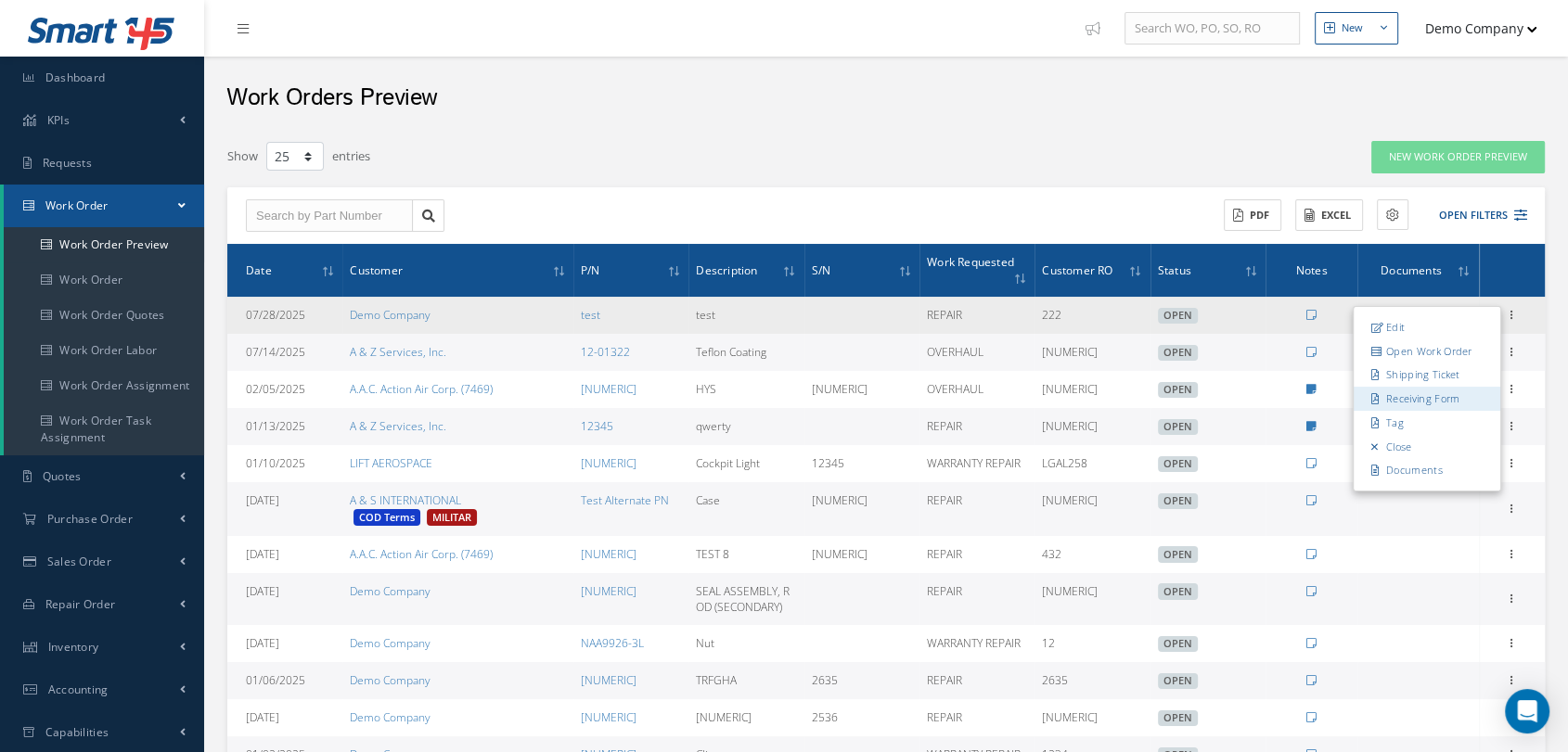 click on "Receiving Form" at bounding box center [1427, 399] 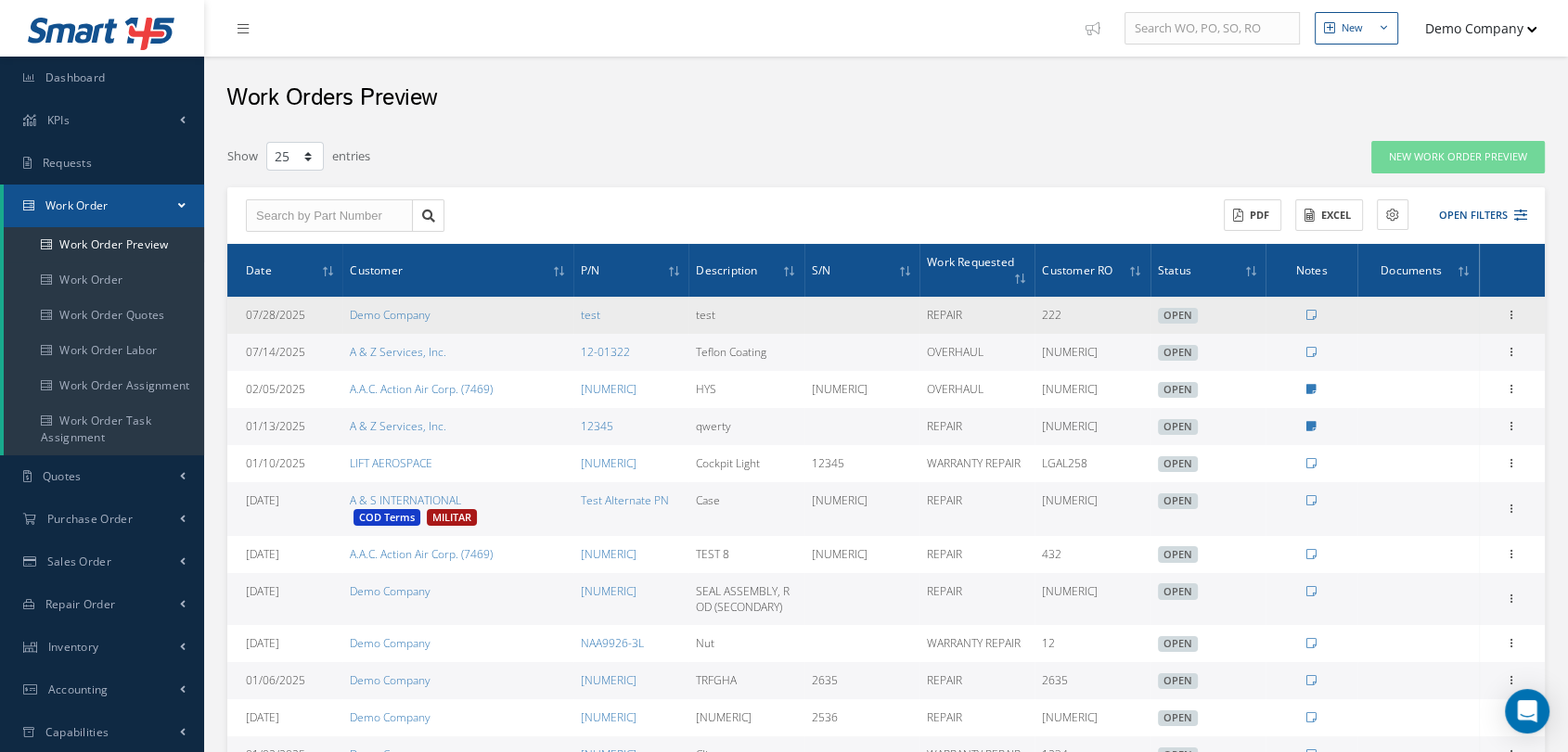 click on "Edit
Open Work Order
Shipping Ticket
Receiving Form
Tag
Close
Documents" at bounding box center (1512, 315) 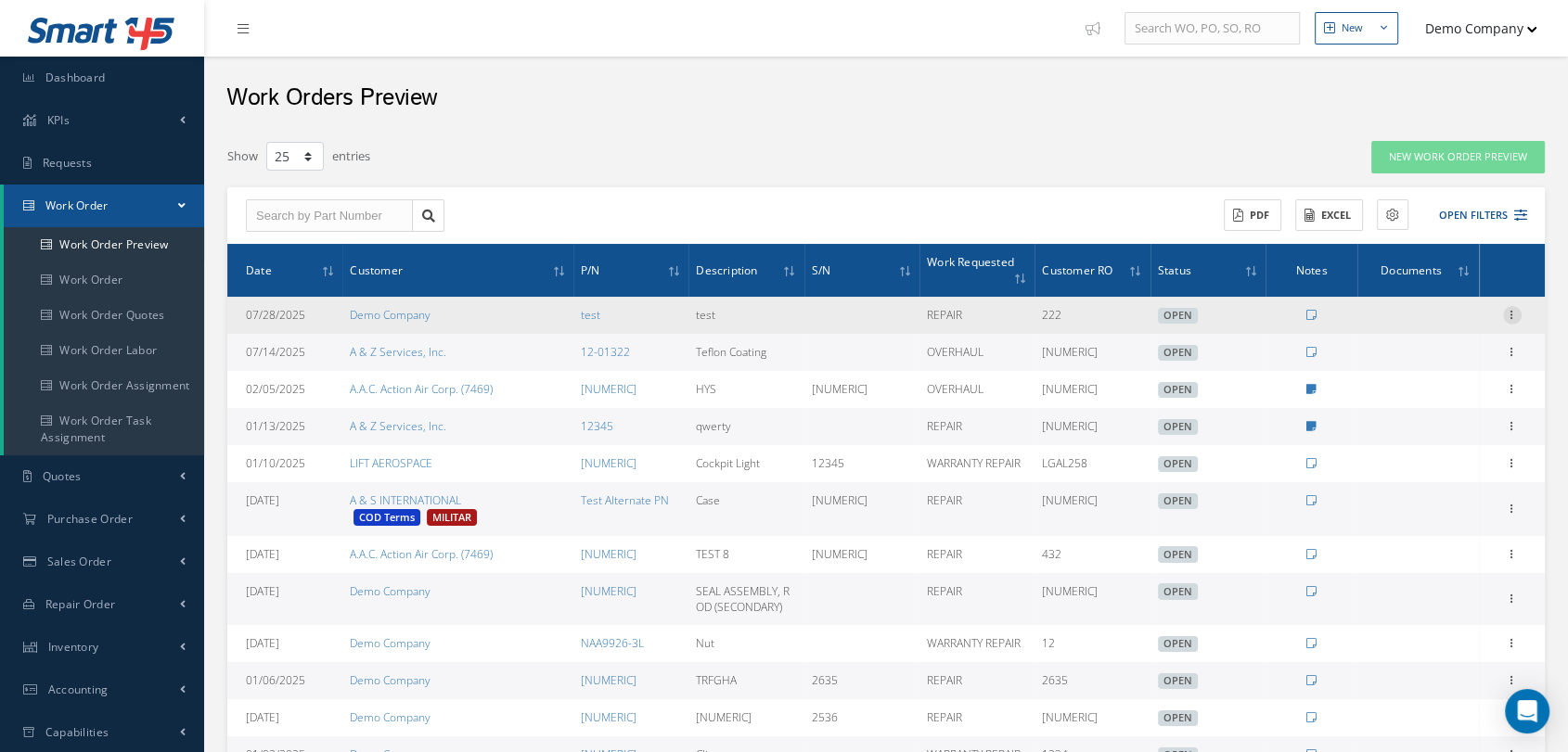 click at bounding box center (1512, 313) 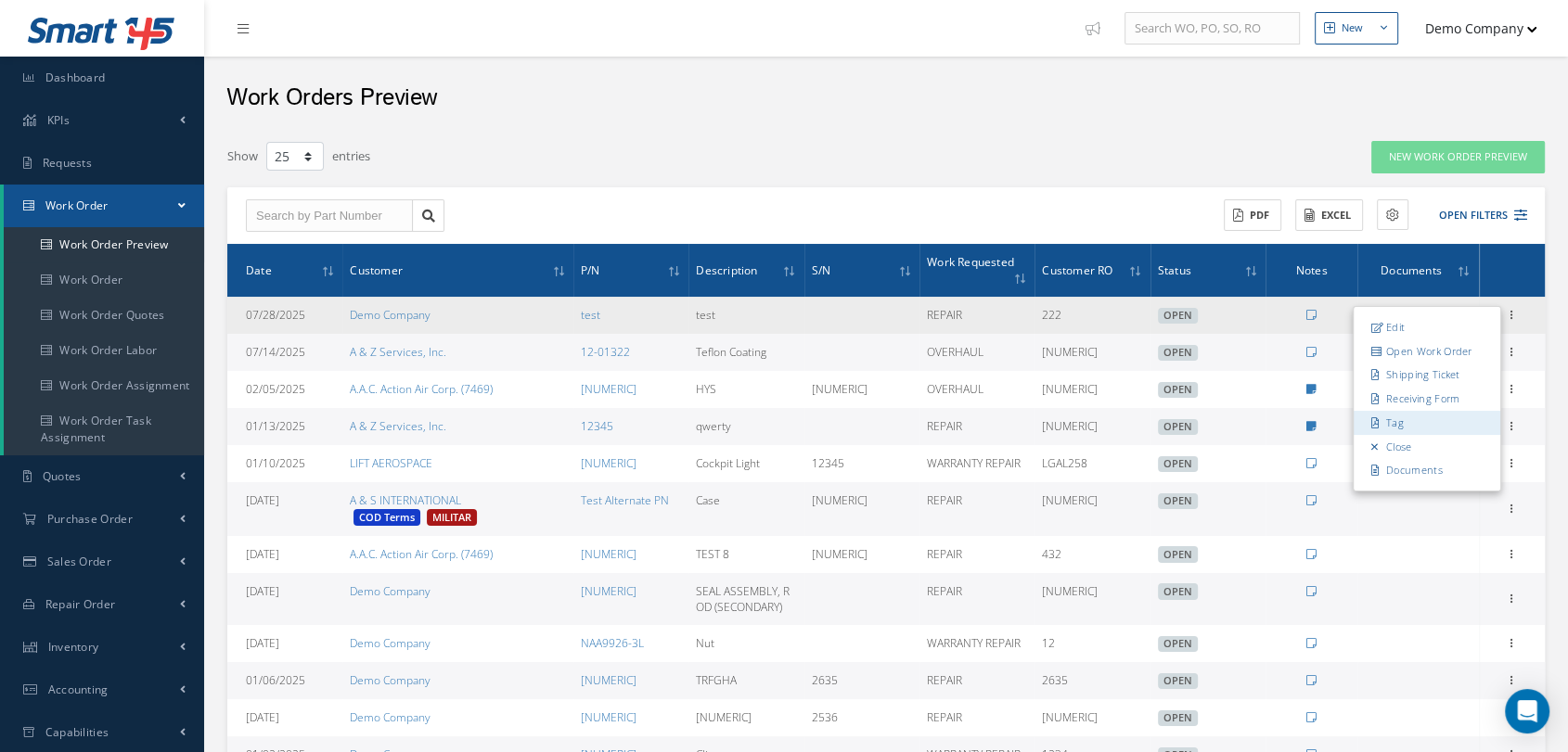 click on "Tag" at bounding box center [1427, 423] 